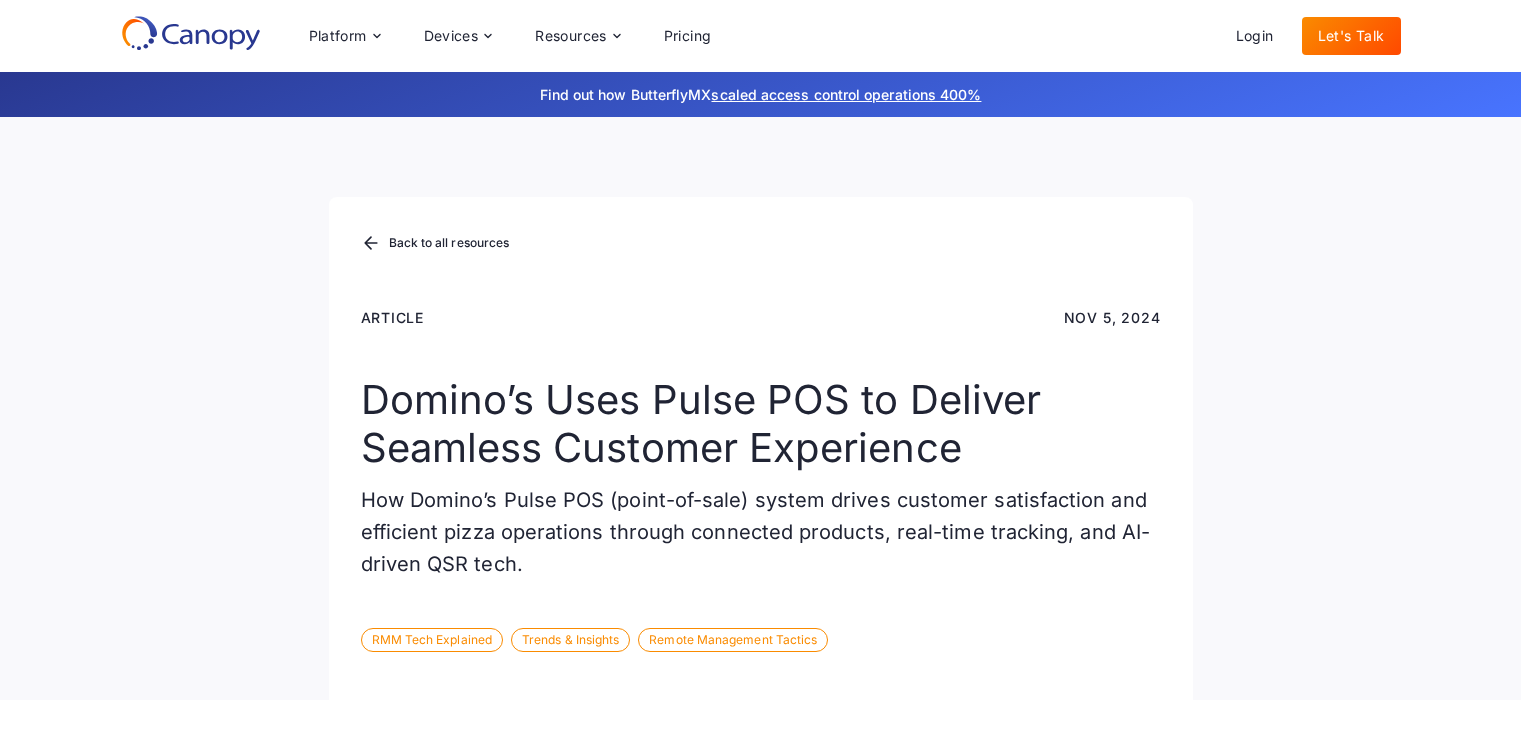 scroll, scrollTop: 100, scrollLeft: 0, axis: vertical 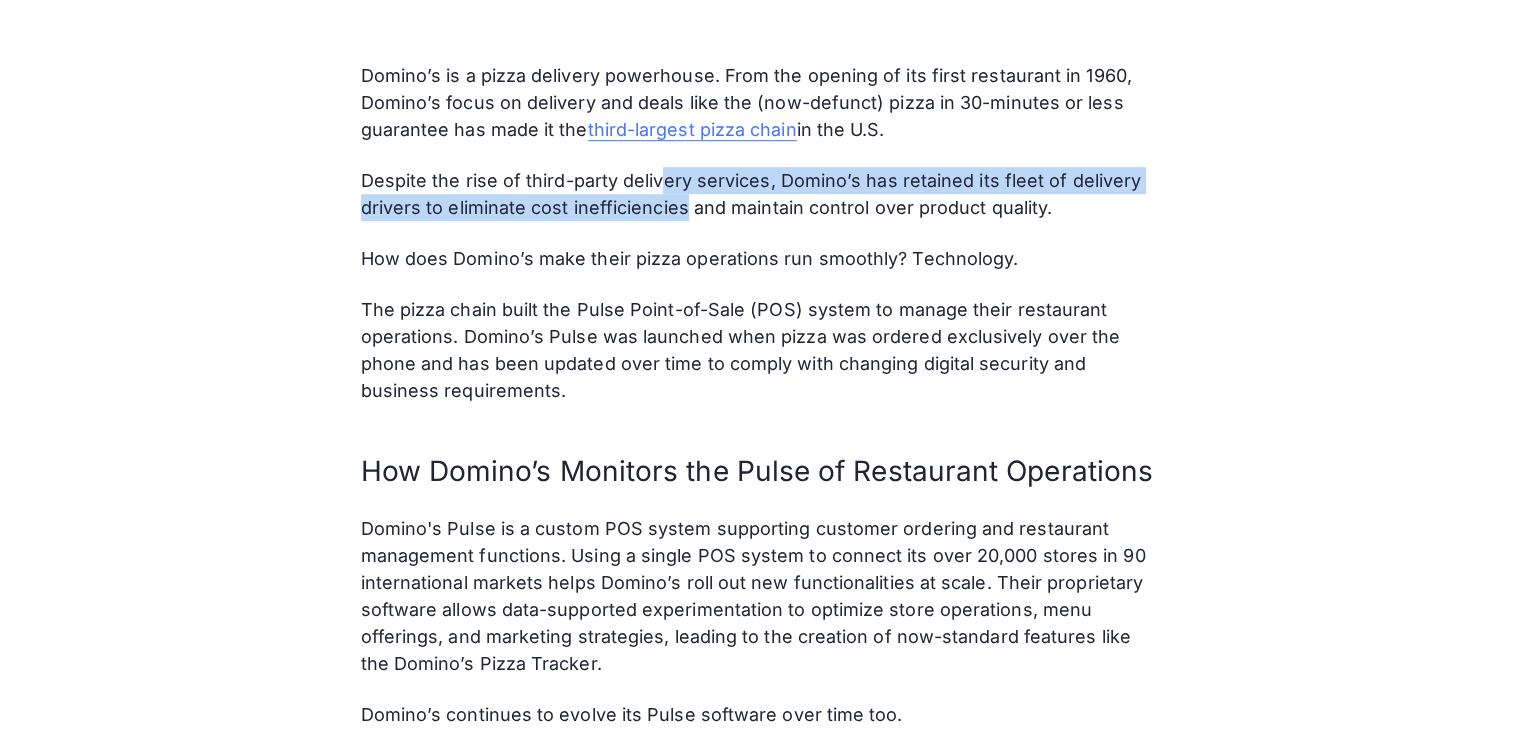 drag, startPoint x: 674, startPoint y: 181, endPoint x: 683, endPoint y: 194, distance: 15.811388 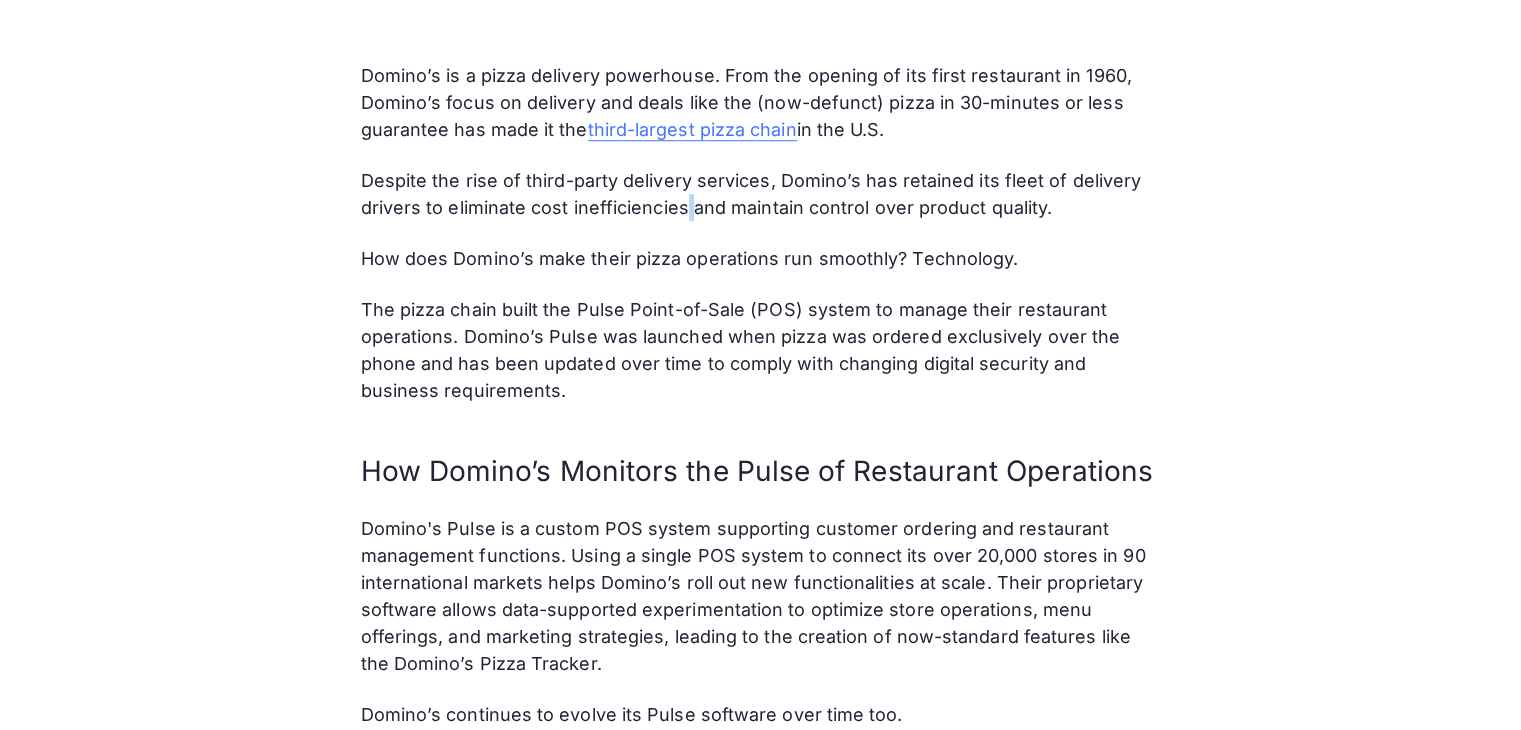 click on "Despite the rise of third-party delivery services, Domino’s has retained its fleet of delivery drivers to eliminate cost inefficiencies and maintain control over product quality." at bounding box center (761, 194) 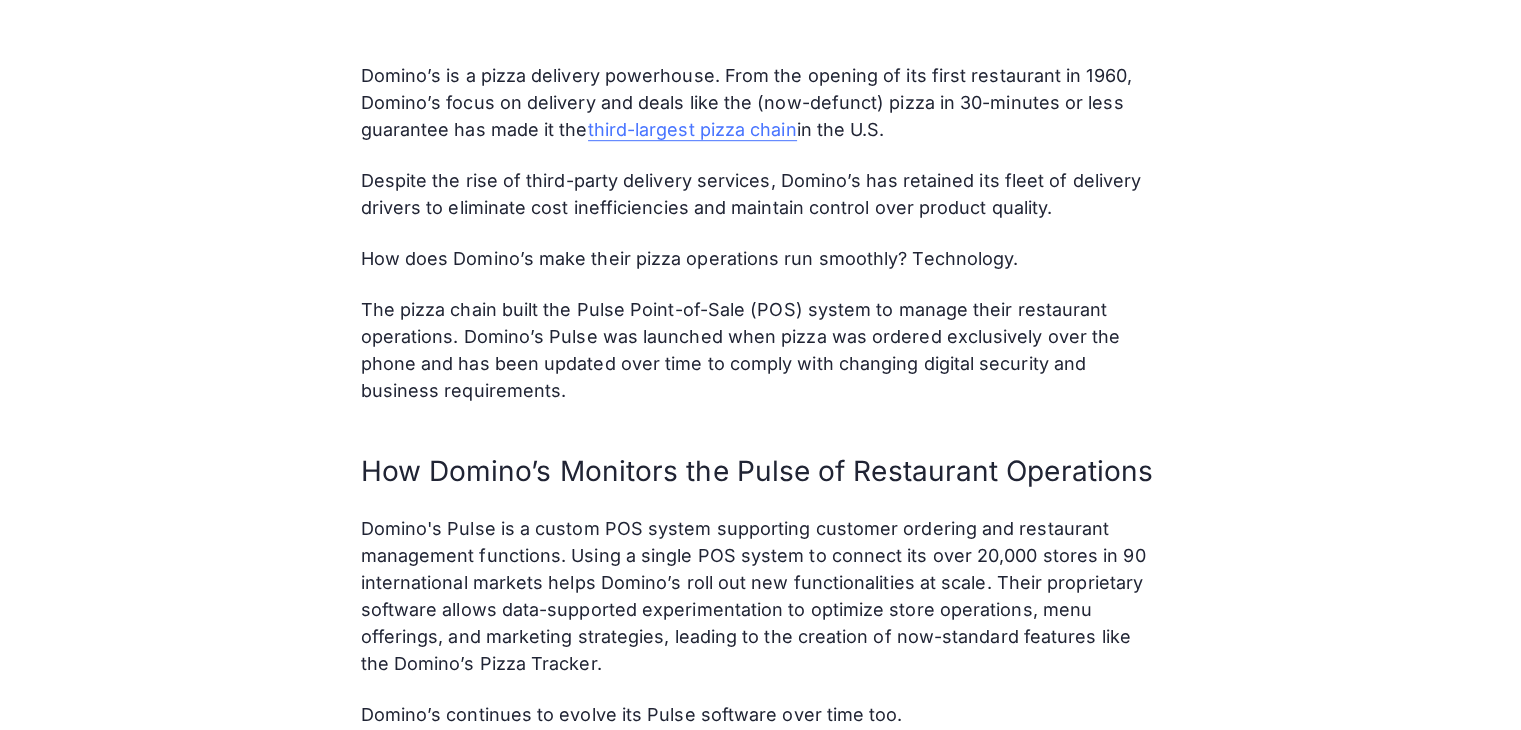 click on "Despite the rise of third-party delivery services, Domino’s has retained its fleet of delivery drivers to eliminate cost inefficiencies and maintain control over product quality." at bounding box center (761, 194) 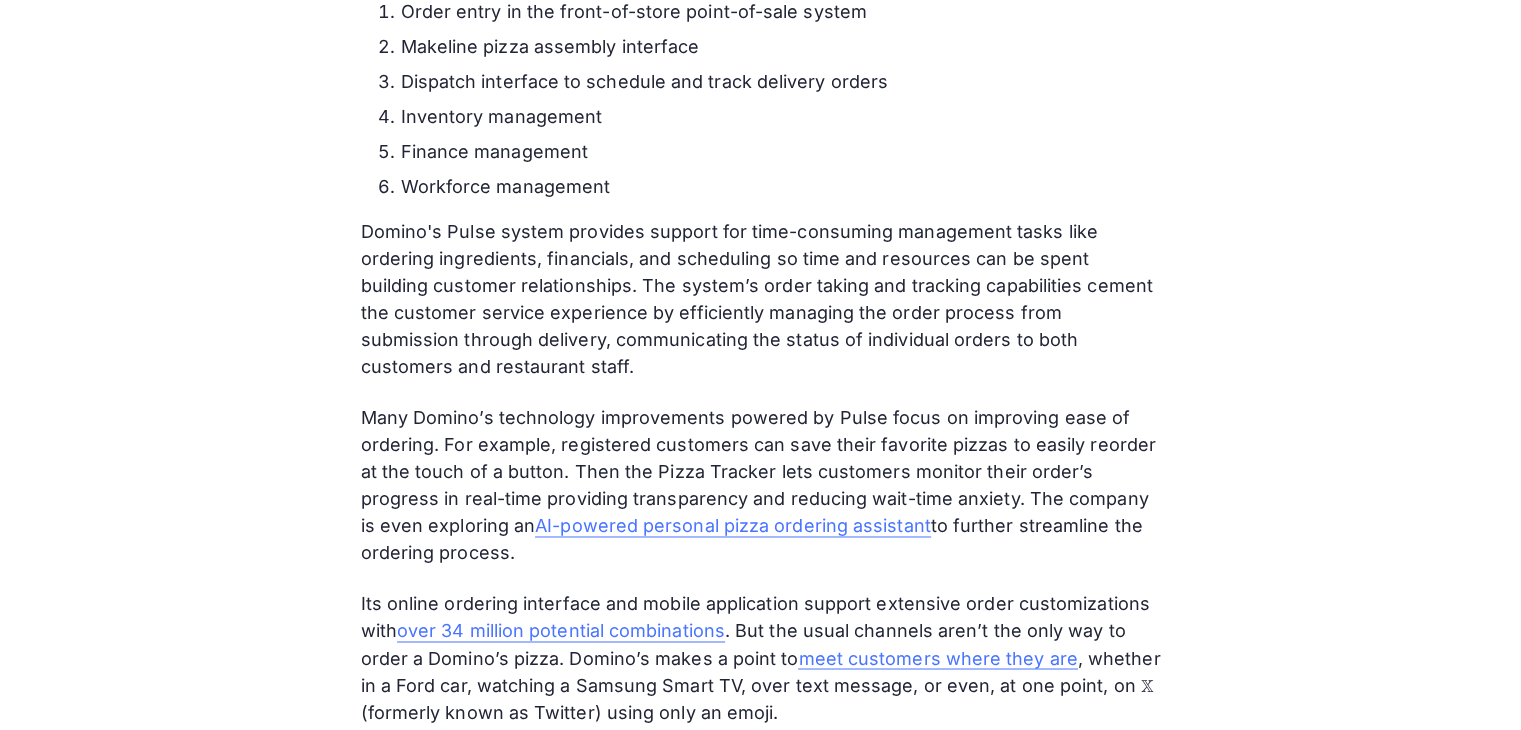 scroll, scrollTop: 3263, scrollLeft: 0, axis: vertical 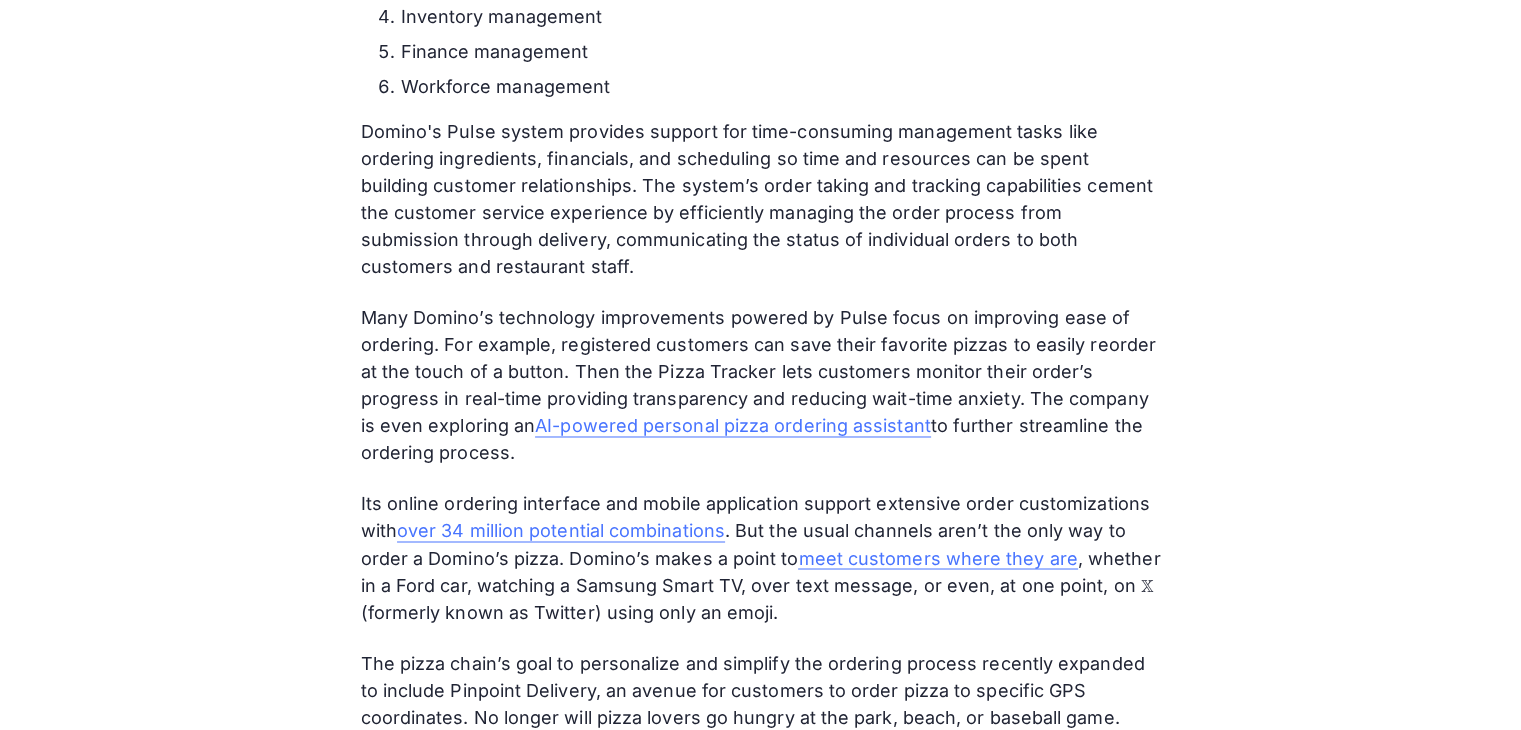 click on "Domino's Pulse system provides support for time-consuming management tasks like ordering ingredients, financials, and scheduling so time and resources can be spent building customer relationships. The system’s order taking and tracking capabilities cement the customer service experience by efficiently managing the order process from submission through delivery, communicating the status of individual orders to both customers and restaurant staff." at bounding box center [761, 199] 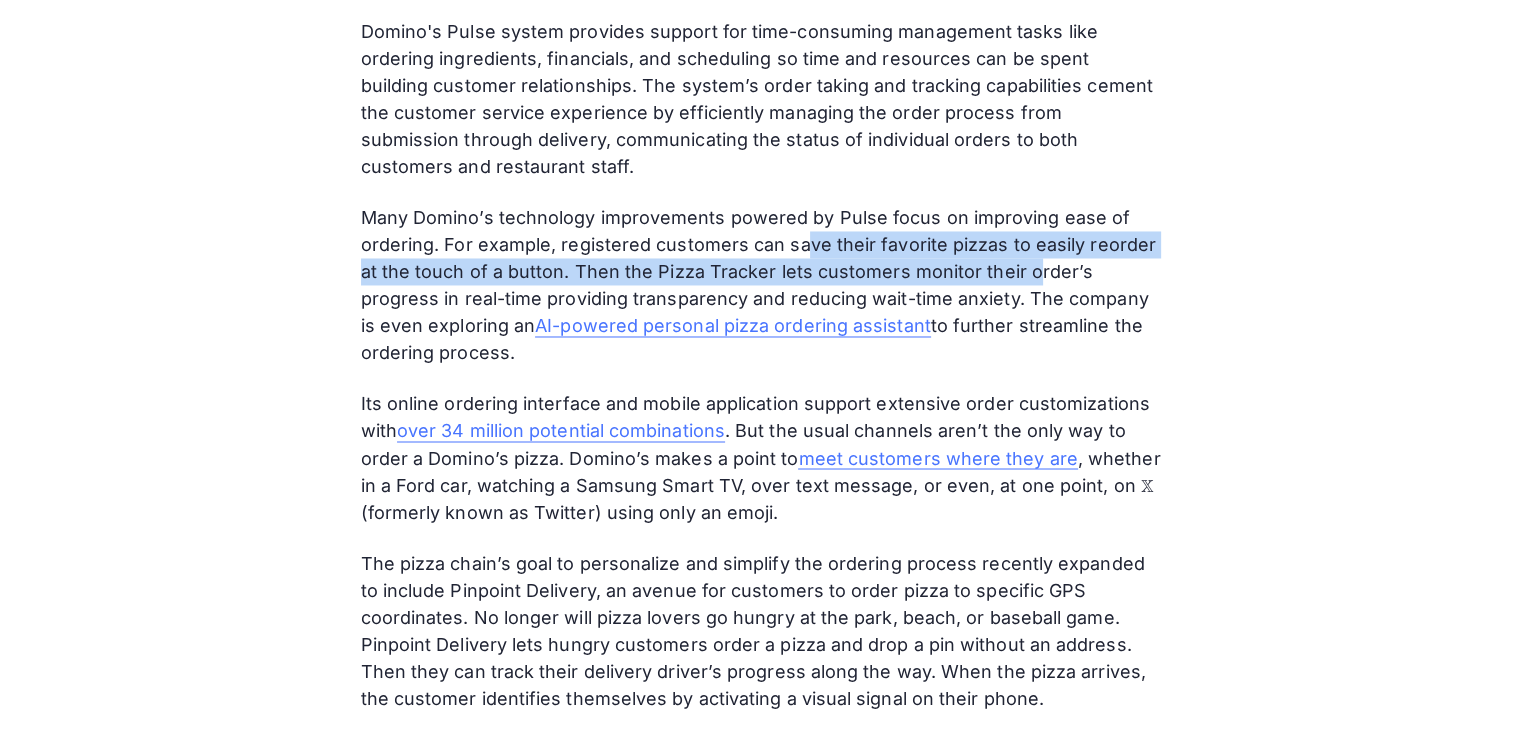 drag, startPoint x: 806, startPoint y: 245, endPoint x: 1025, endPoint y: 281, distance: 221.93918 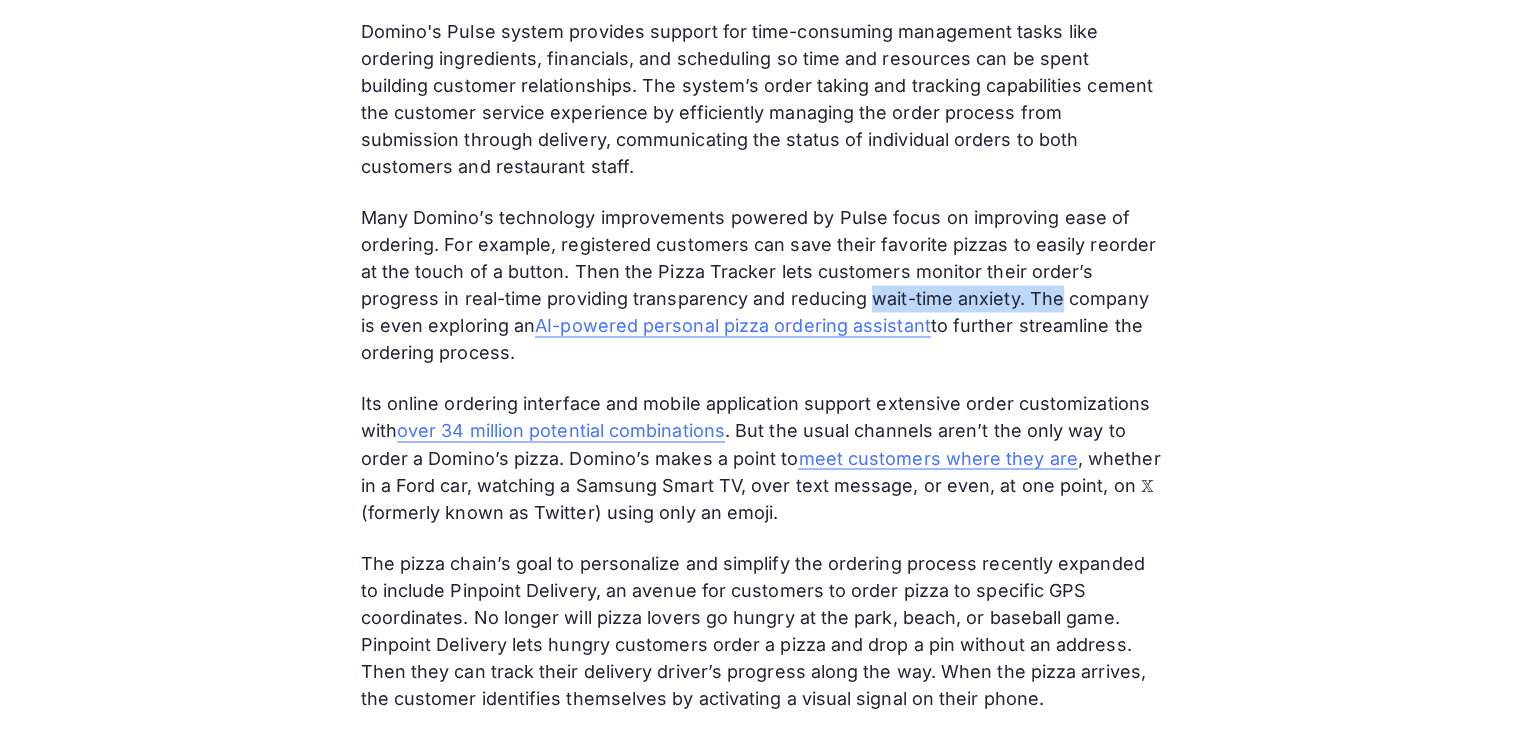 drag, startPoint x: 786, startPoint y: 297, endPoint x: 971, endPoint y: 306, distance: 185.2188 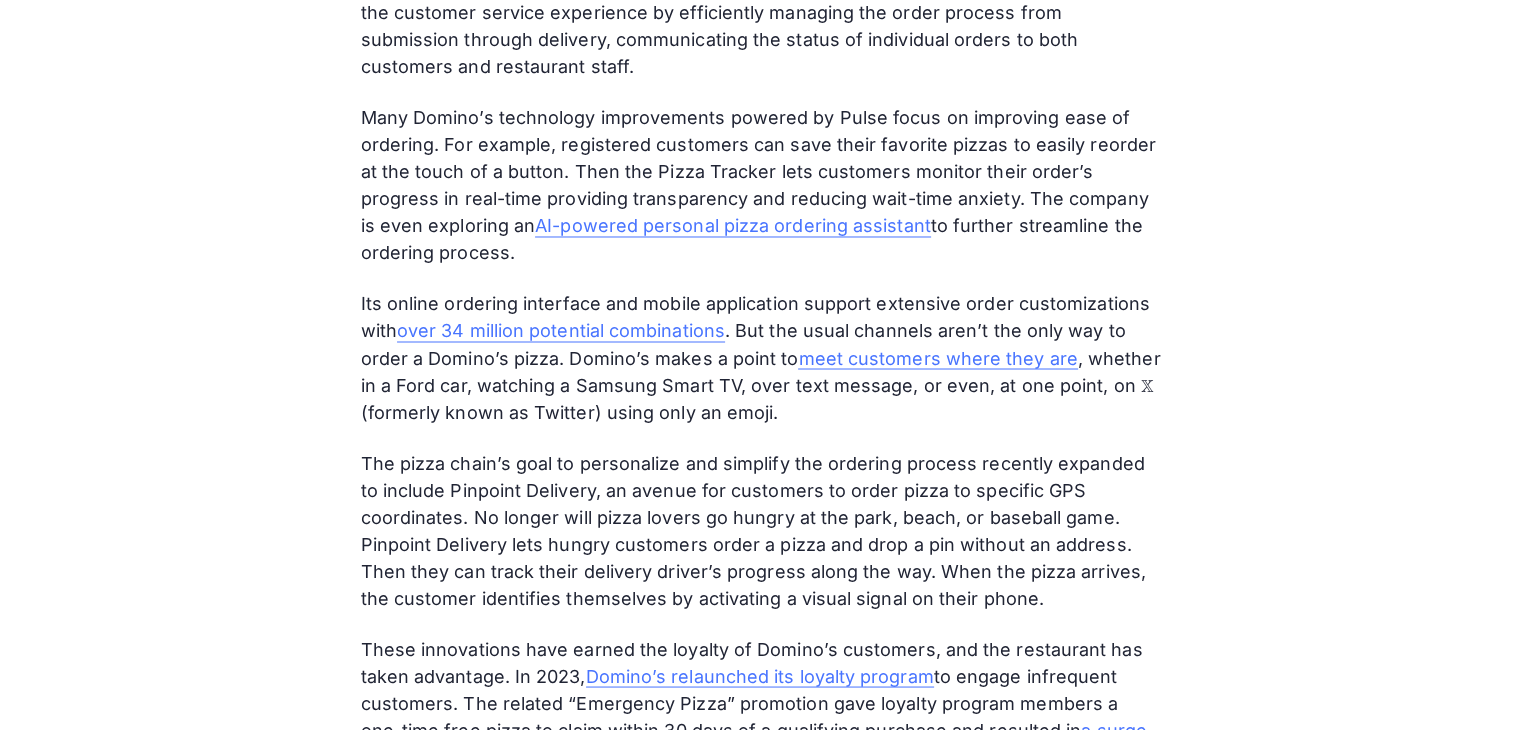 scroll, scrollTop: 3563, scrollLeft: 0, axis: vertical 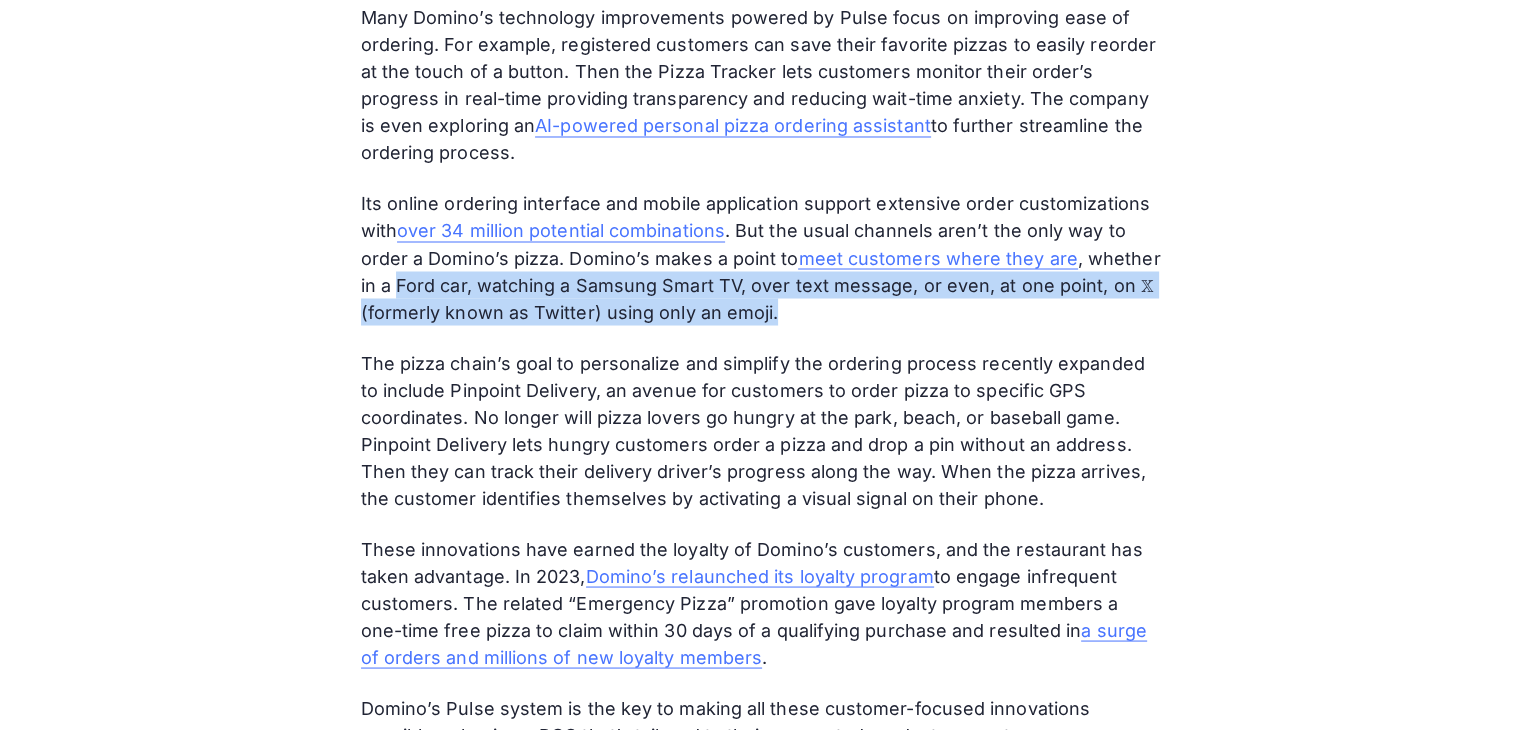 drag, startPoint x: 400, startPoint y: 283, endPoint x: 1096, endPoint y: 297, distance: 696.1408 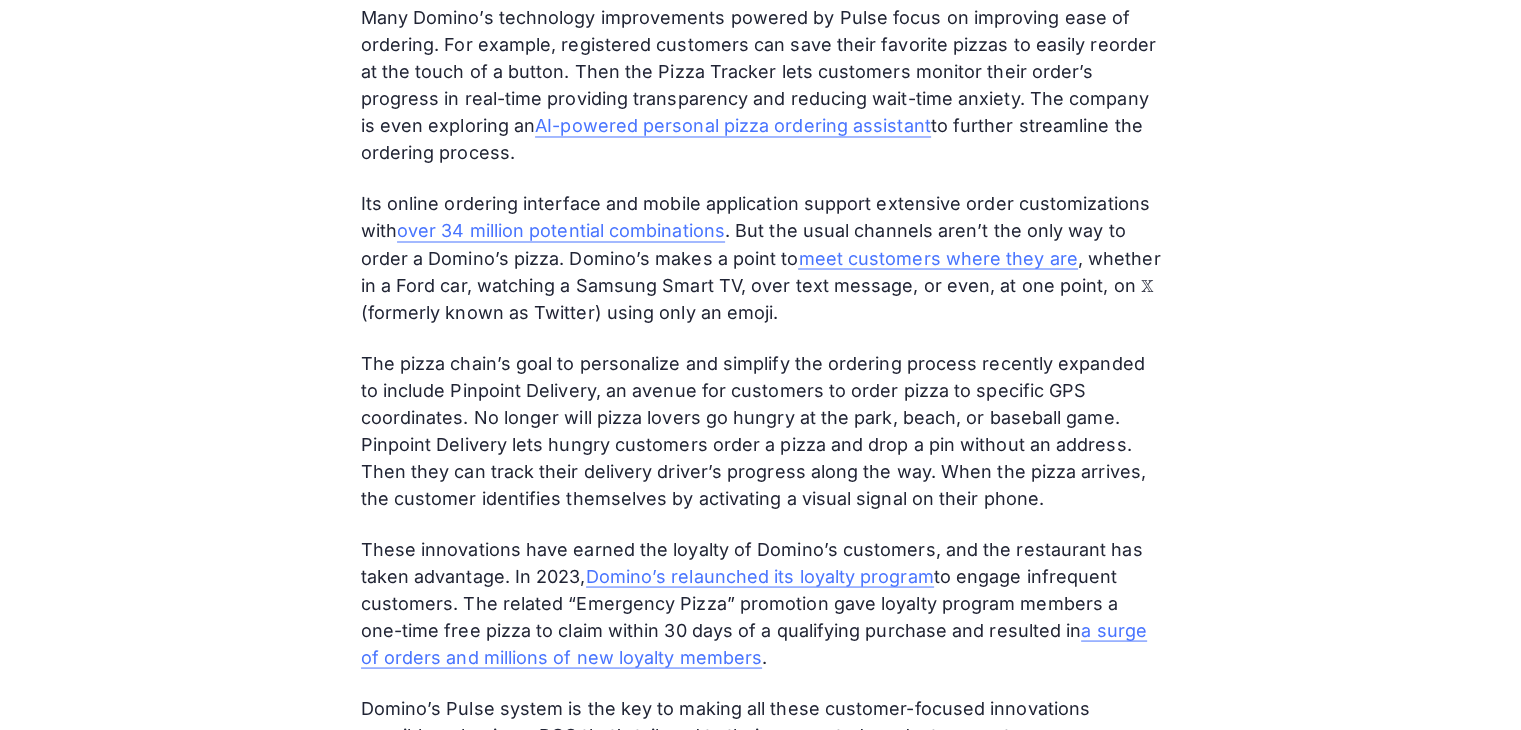 scroll, scrollTop: 3663, scrollLeft: 0, axis: vertical 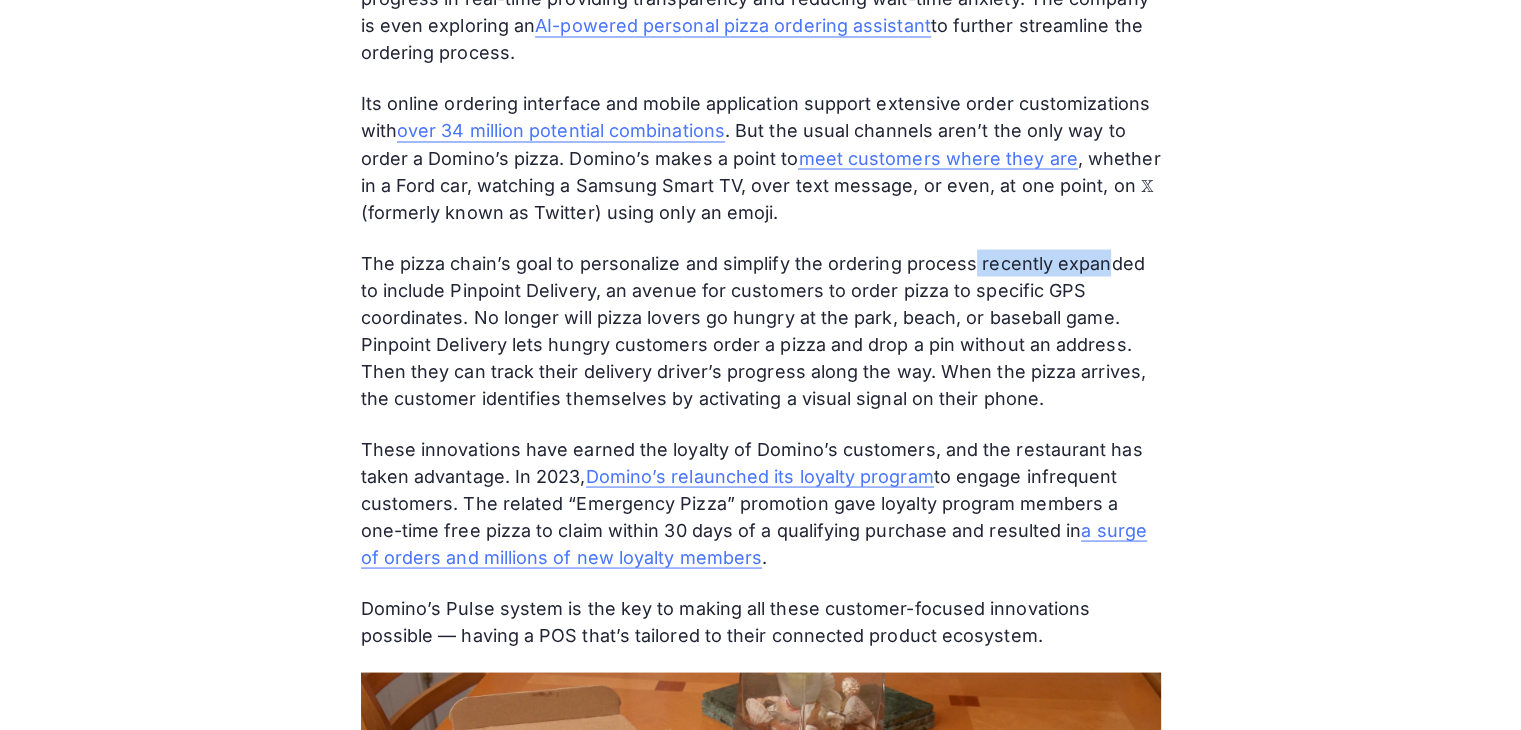 drag, startPoint x: 966, startPoint y: 265, endPoint x: 1099, endPoint y: 265, distance: 133 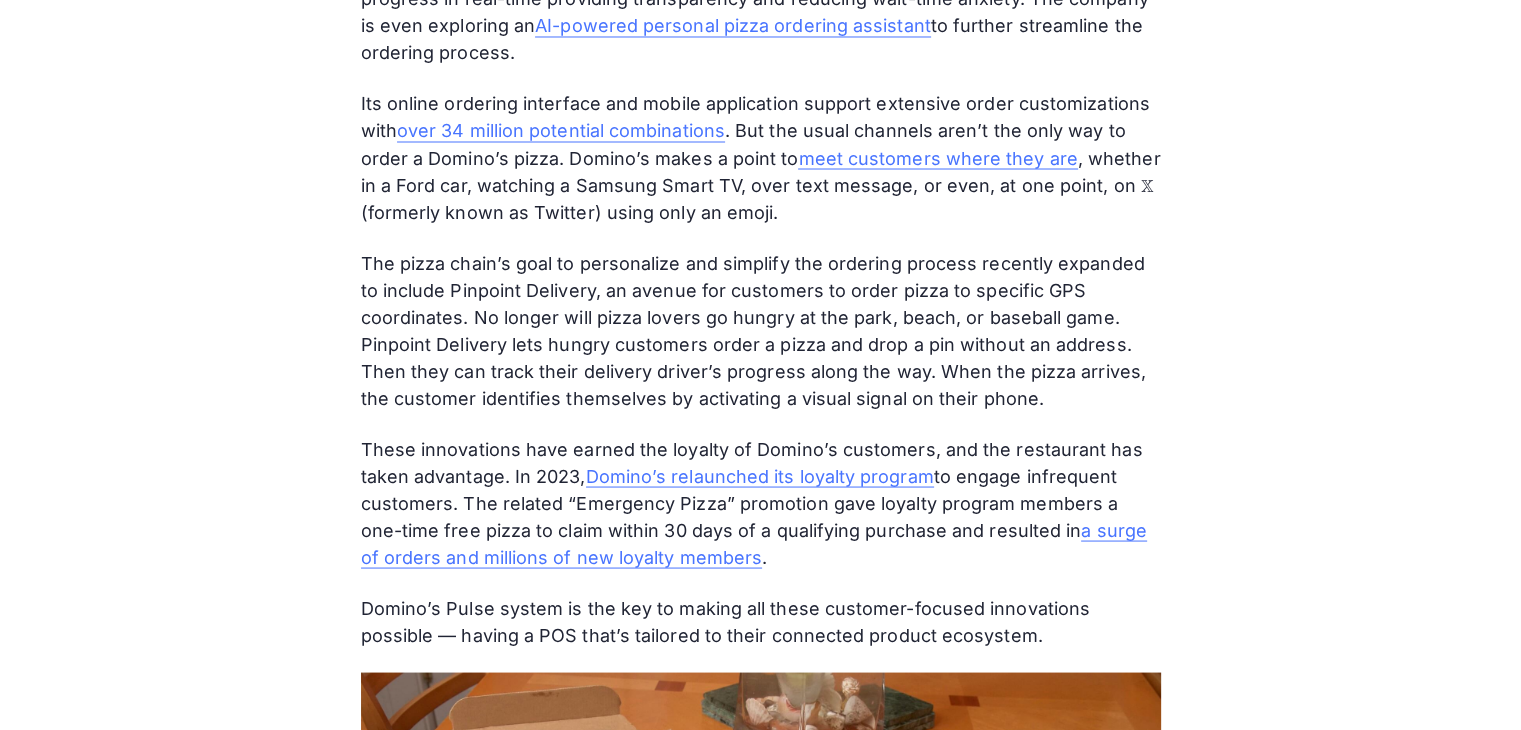click on "The pizza chain’s goal to personalize and simplify the ordering process recently expanded to include Pinpoint Delivery, an avenue for customers to order pizza to specific GPS coordinates. No longer will pizza lovers go hungry at the park, beach, or baseball game. Pinpoint Delivery lets hungry customers order a pizza and drop a pin without an address. Then they can track their delivery driver’s progress along the way. When the pizza arrives, the customer identifies themselves by activating a visual signal on their phone." at bounding box center [761, 330] 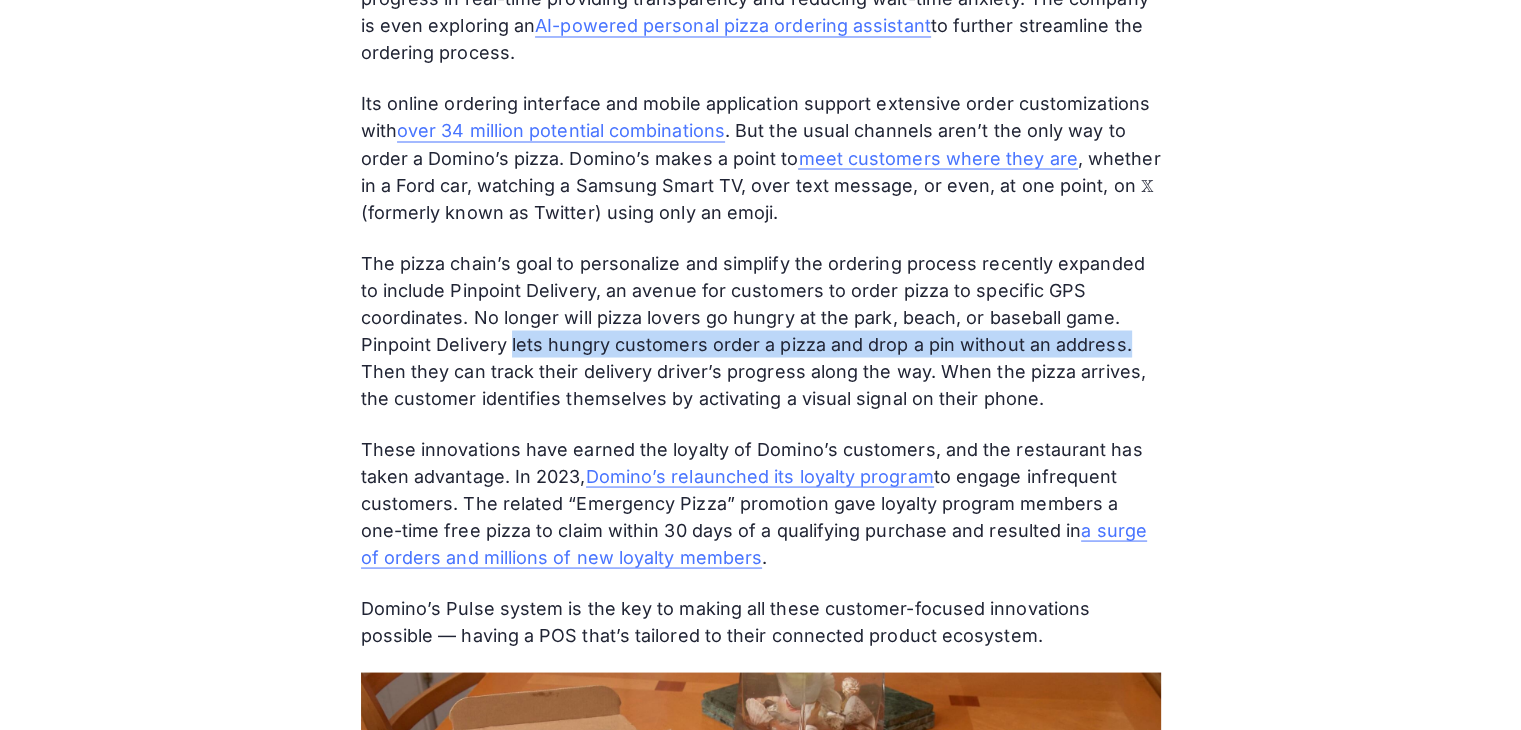 drag, startPoint x: 512, startPoint y: 350, endPoint x: 1112, endPoint y: 358, distance: 600.05334 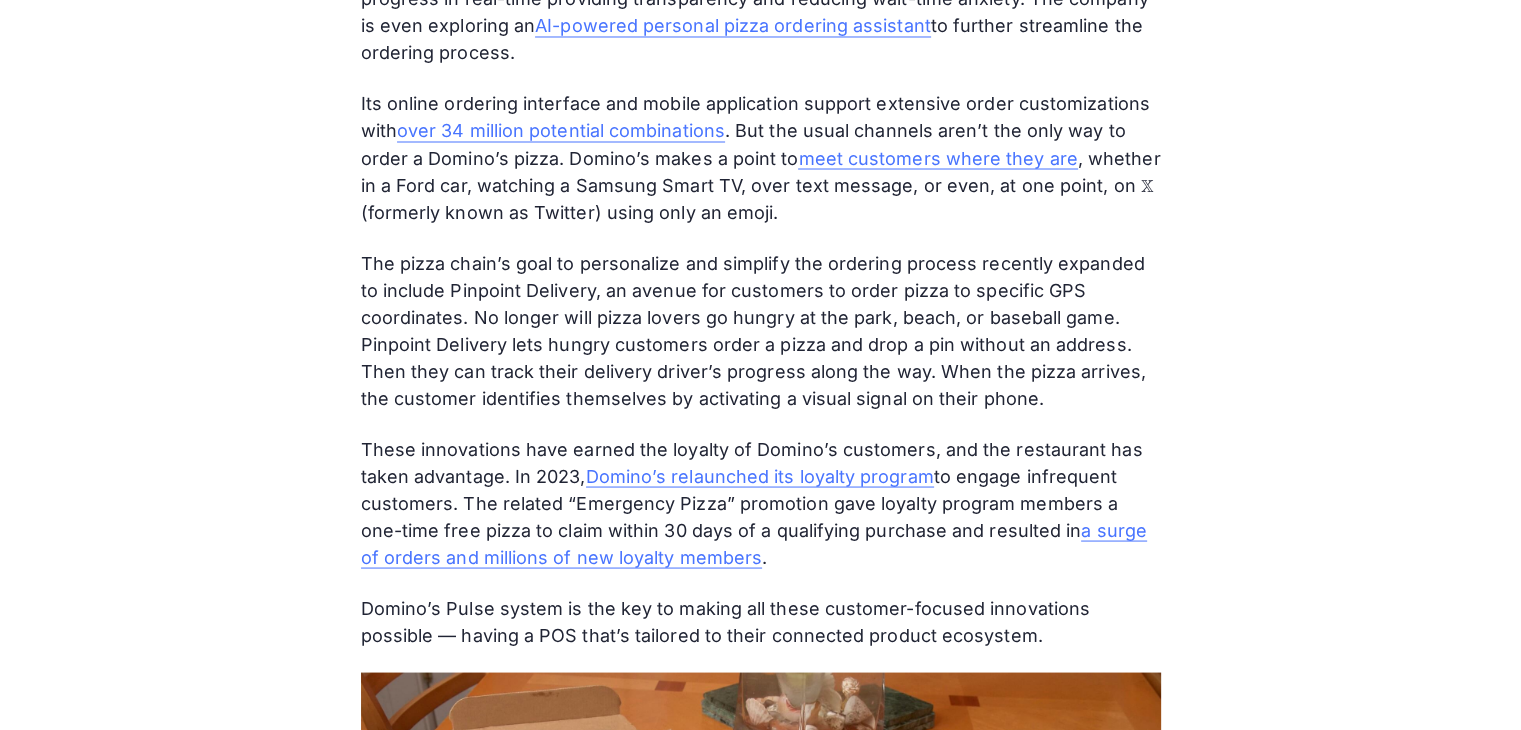 click on "The pizza chain’s goal to personalize and simplify the ordering process recently expanded to include Pinpoint Delivery, an avenue for customers to order pizza to specific GPS coordinates. No longer will pizza lovers go hungry at the park, beach, or baseball game. Pinpoint Delivery lets hungry customers order a pizza and drop a pin without an address. Then they can track their delivery driver’s progress along the way. When the pizza arrives, the customer identifies themselves by activating a visual signal on their phone." at bounding box center [761, 330] 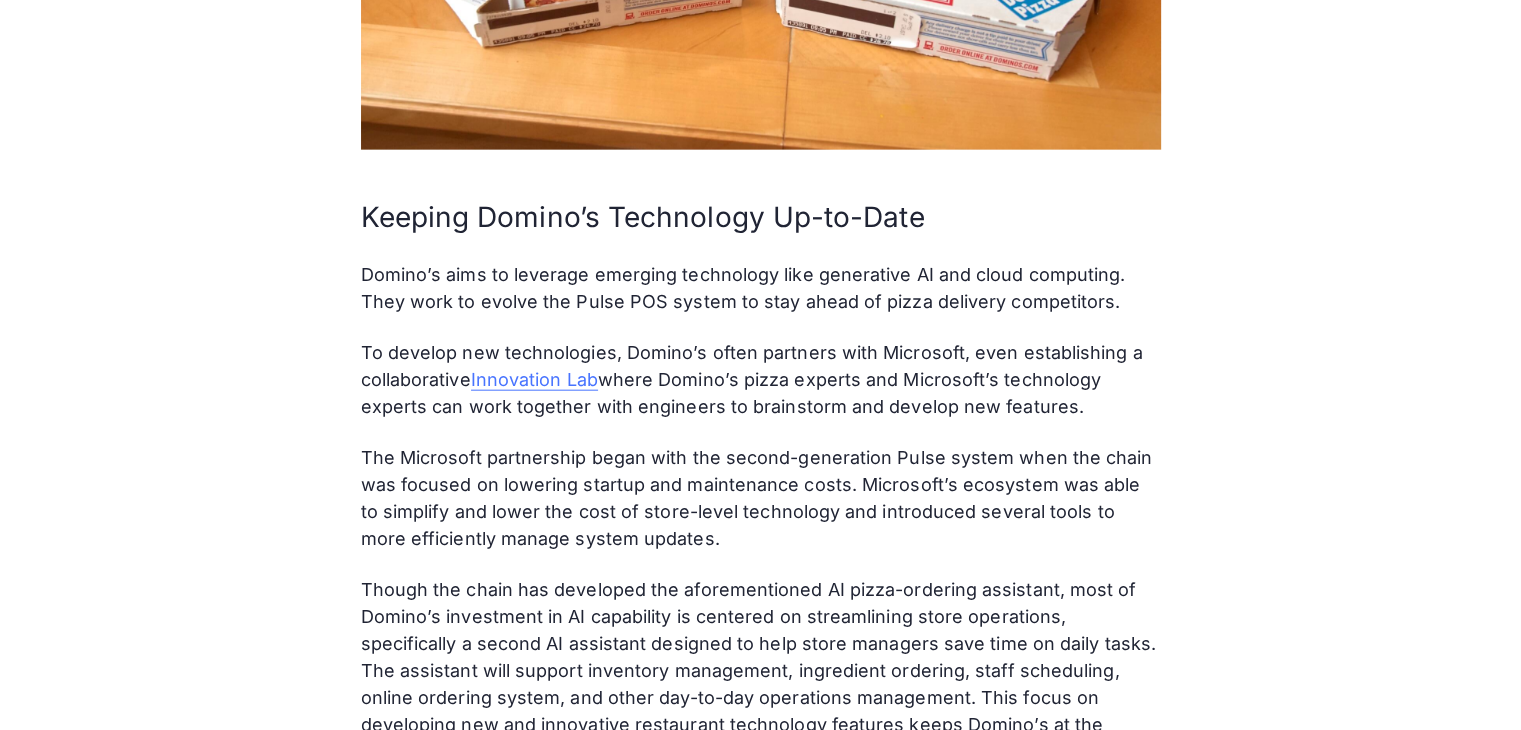 scroll, scrollTop: 4763, scrollLeft: 0, axis: vertical 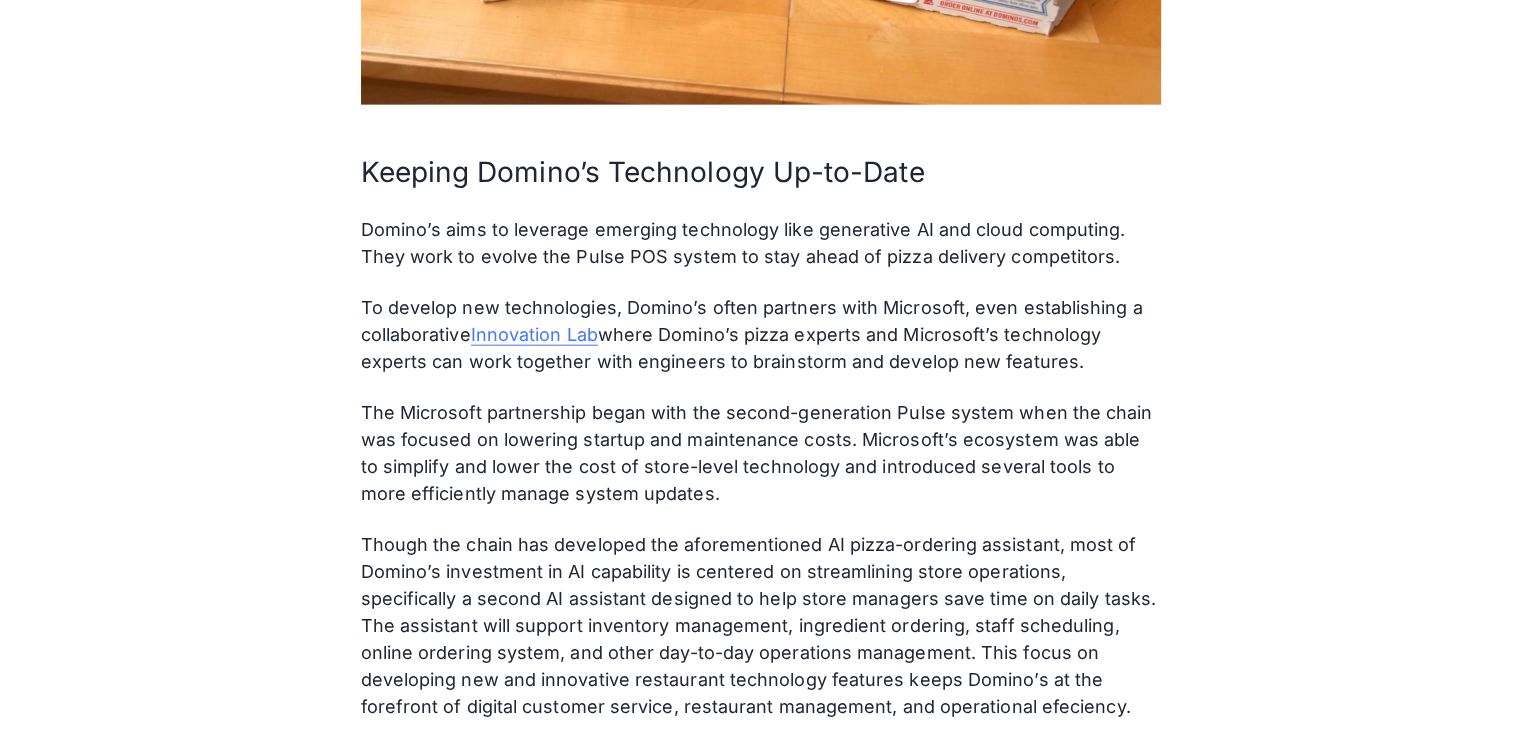 drag, startPoint x: 904, startPoint y: 333, endPoint x: 1068, endPoint y: 361, distance: 166.37308 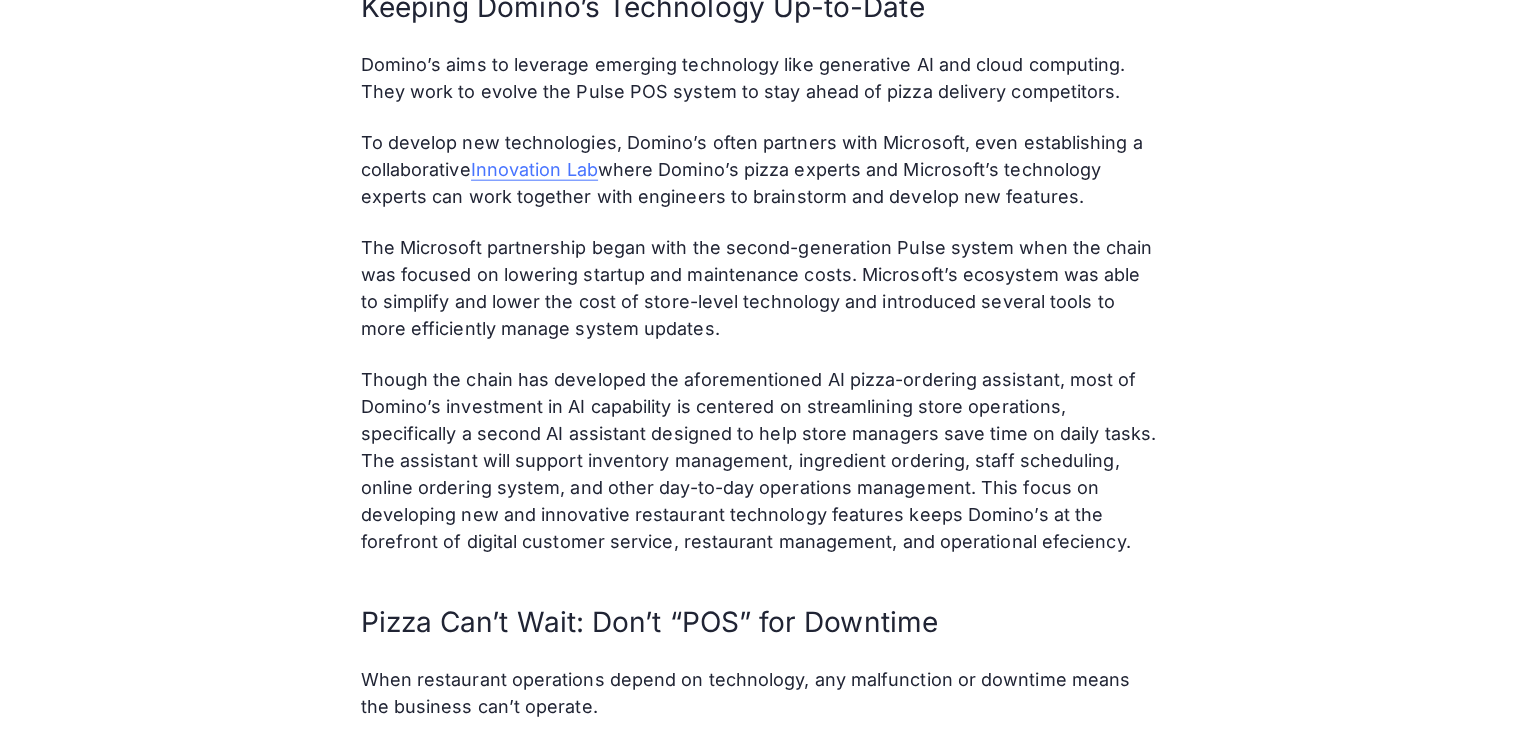 scroll, scrollTop: 4963, scrollLeft: 0, axis: vertical 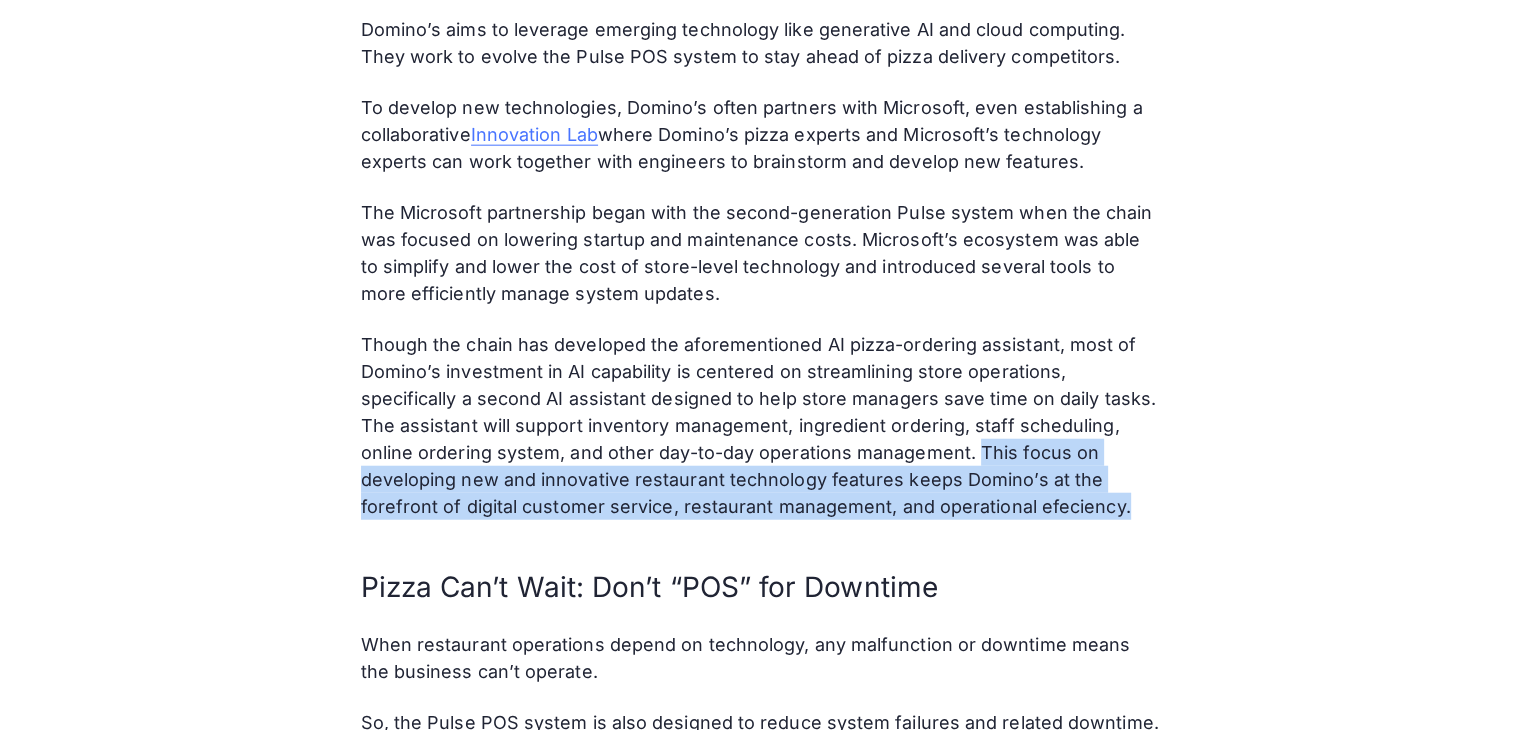 drag, startPoint x: 916, startPoint y: 453, endPoint x: 962, endPoint y: 498, distance: 64.3506 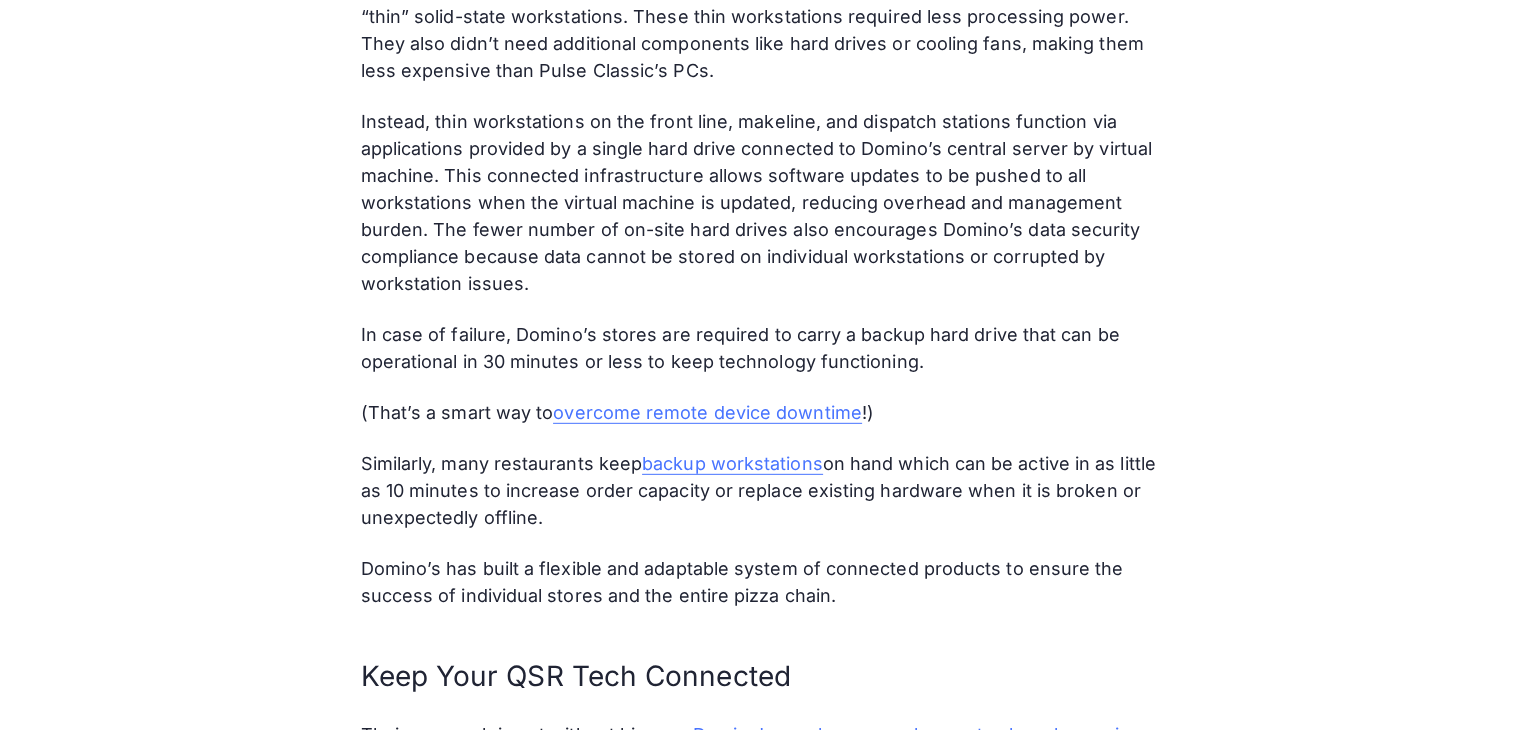 scroll, scrollTop: 5863, scrollLeft: 0, axis: vertical 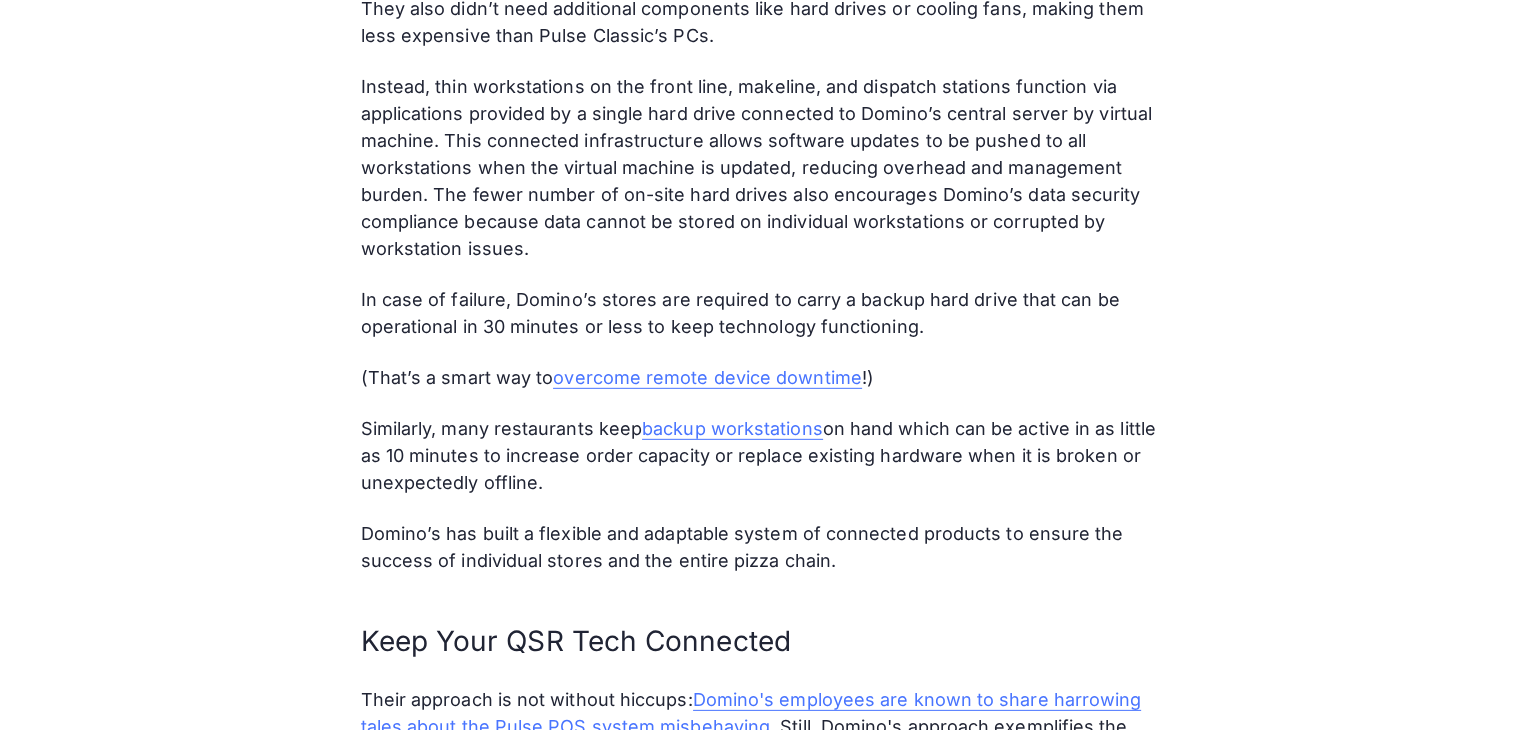 click on "In case of failure, Domino’s stores are required to carry a backup hard drive that can be operational in 30 minutes or less to keep technology functioning." at bounding box center (761, 313) 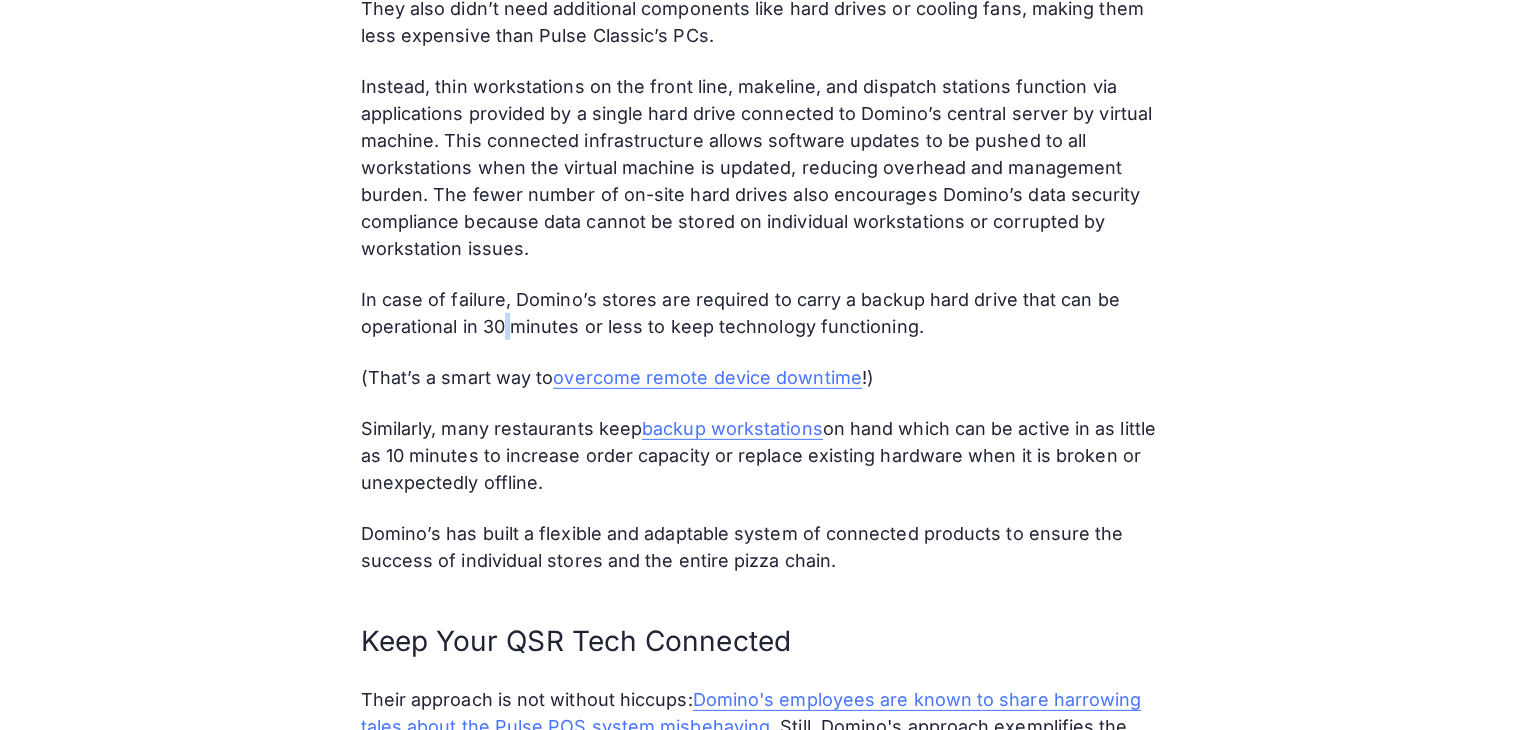 click on "In case of failure, Domino’s stores are required to carry a backup hard drive that can be operational in 30 minutes or less to keep technology functioning." at bounding box center (761, 313) 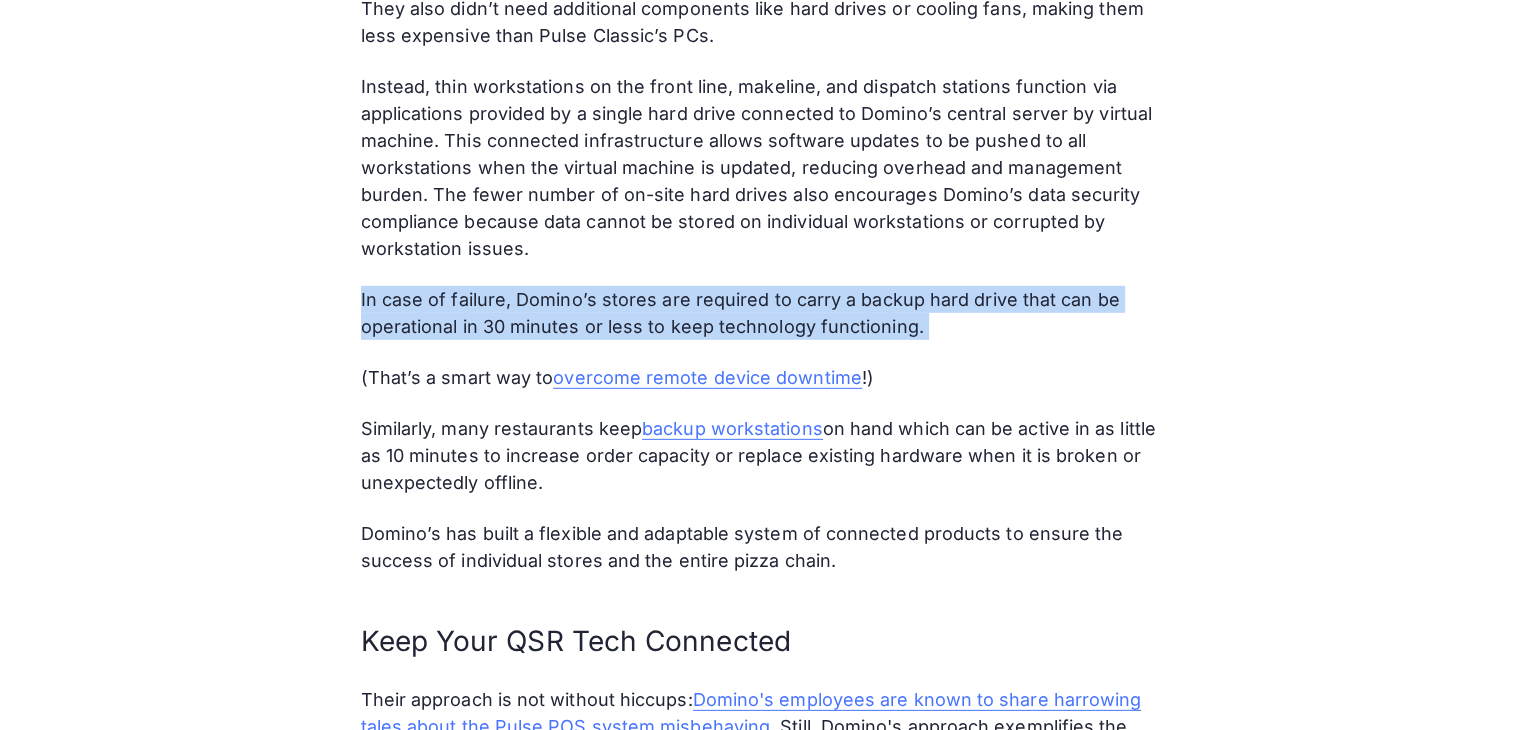 click on "In case of failure, Domino’s stores are required to carry a backup hard drive that can be operational in 30 minutes or less to keep technology functioning." at bounding box center [761, 313] 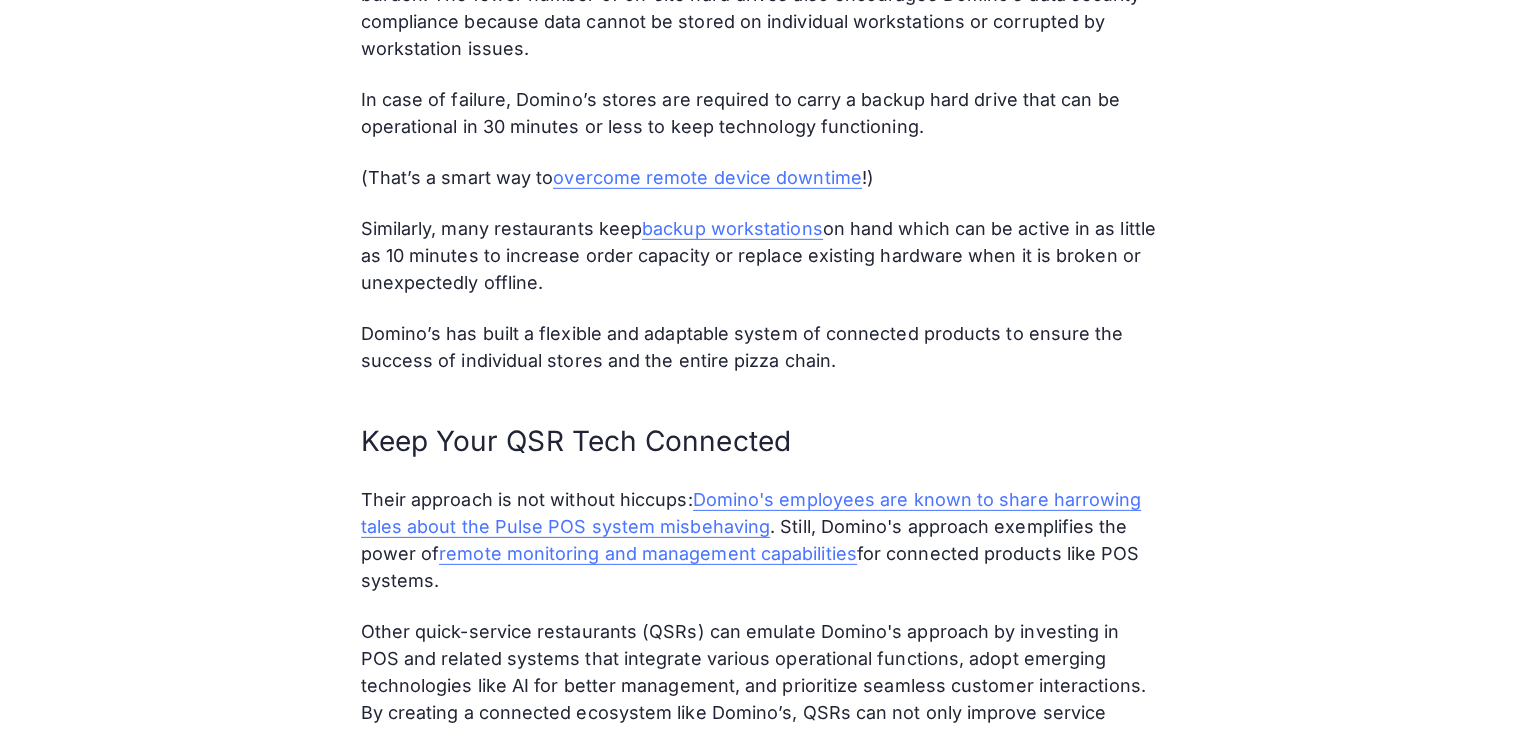 scroll, scrollTop: 6163, scrollLeft: 0, axis: vertical 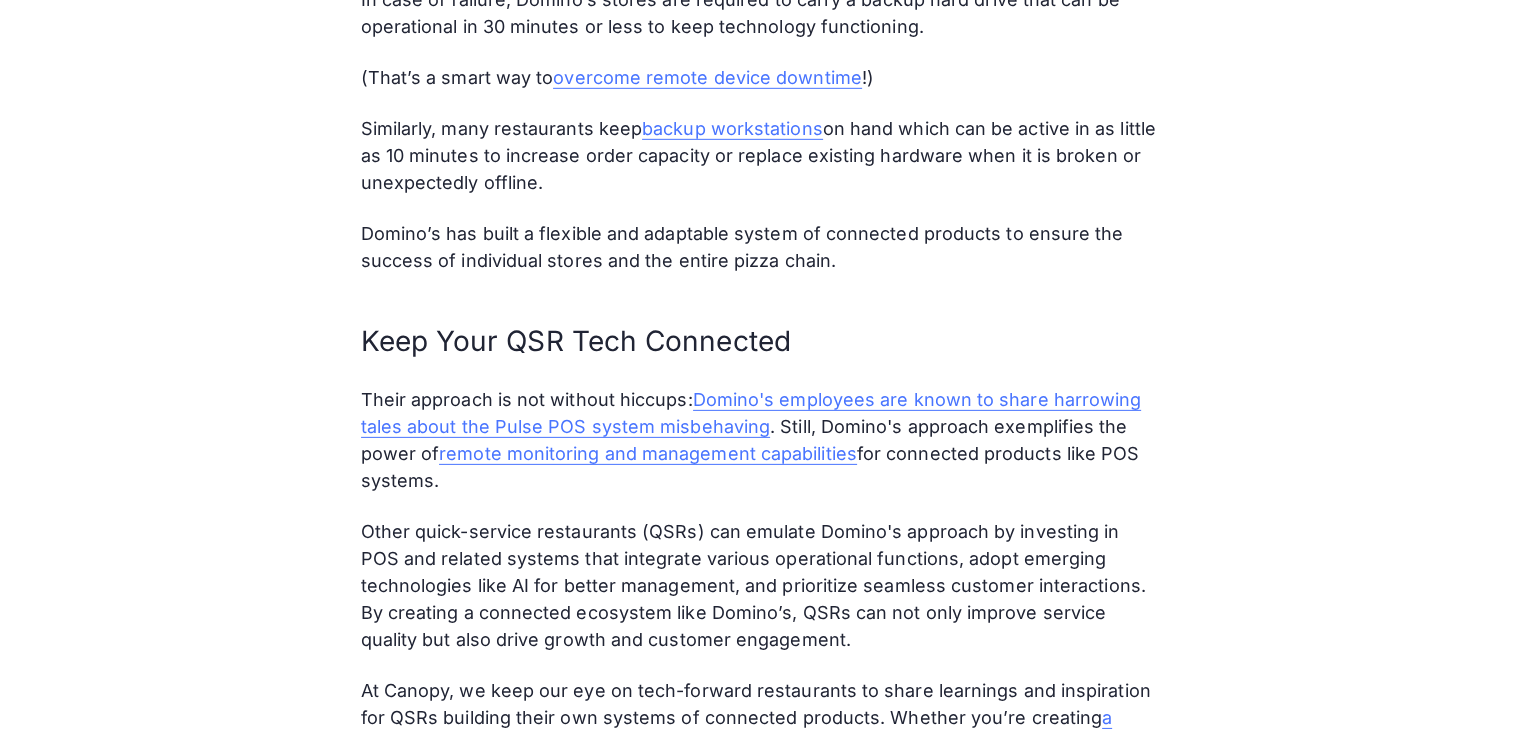 click on "Domino’s has built a flexible and adaptable system of connected products to ensure the success of individual stores and the entire pizza chain." at bounding box center [761, 247] 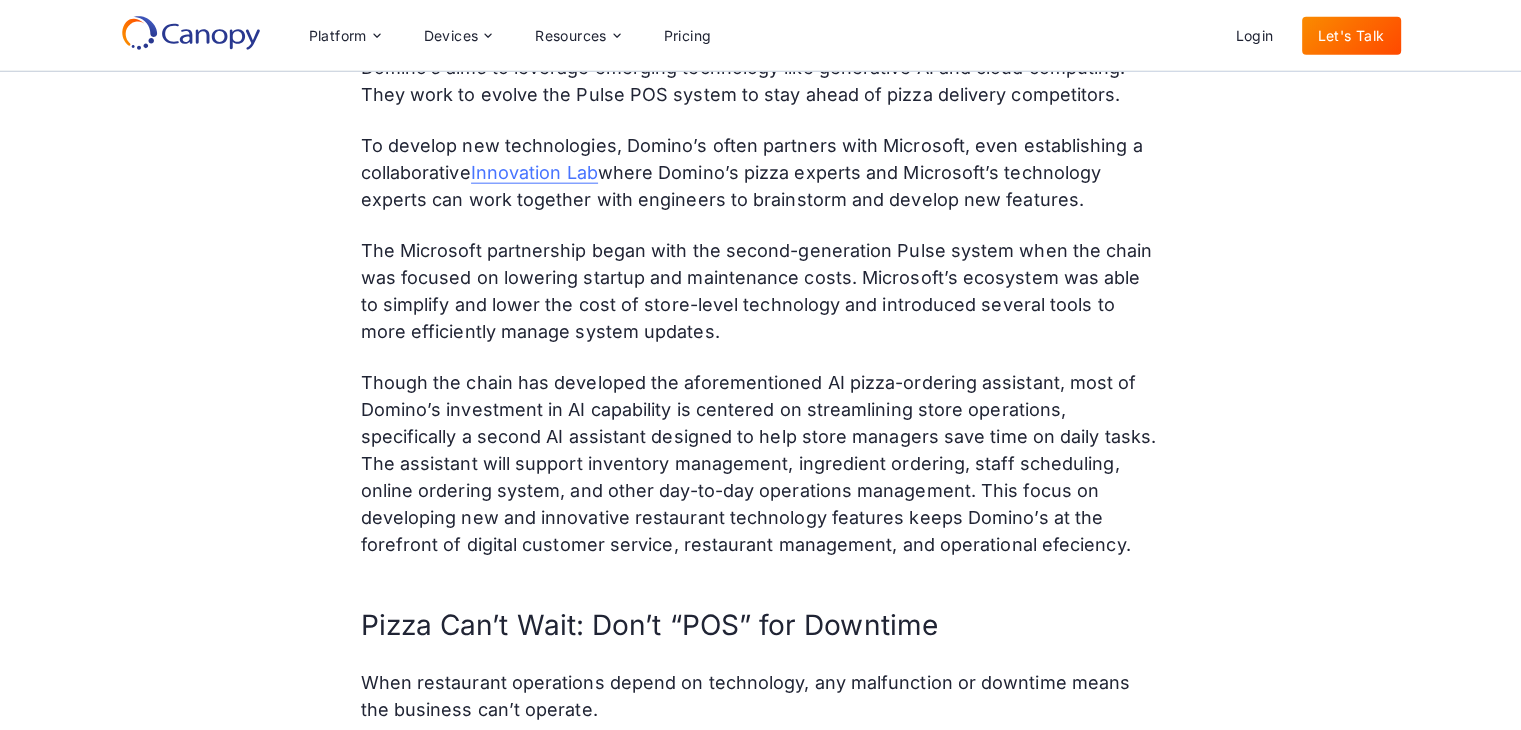 scroll, scrollTop: 4863, scrollLeft: 0, axis: vertical 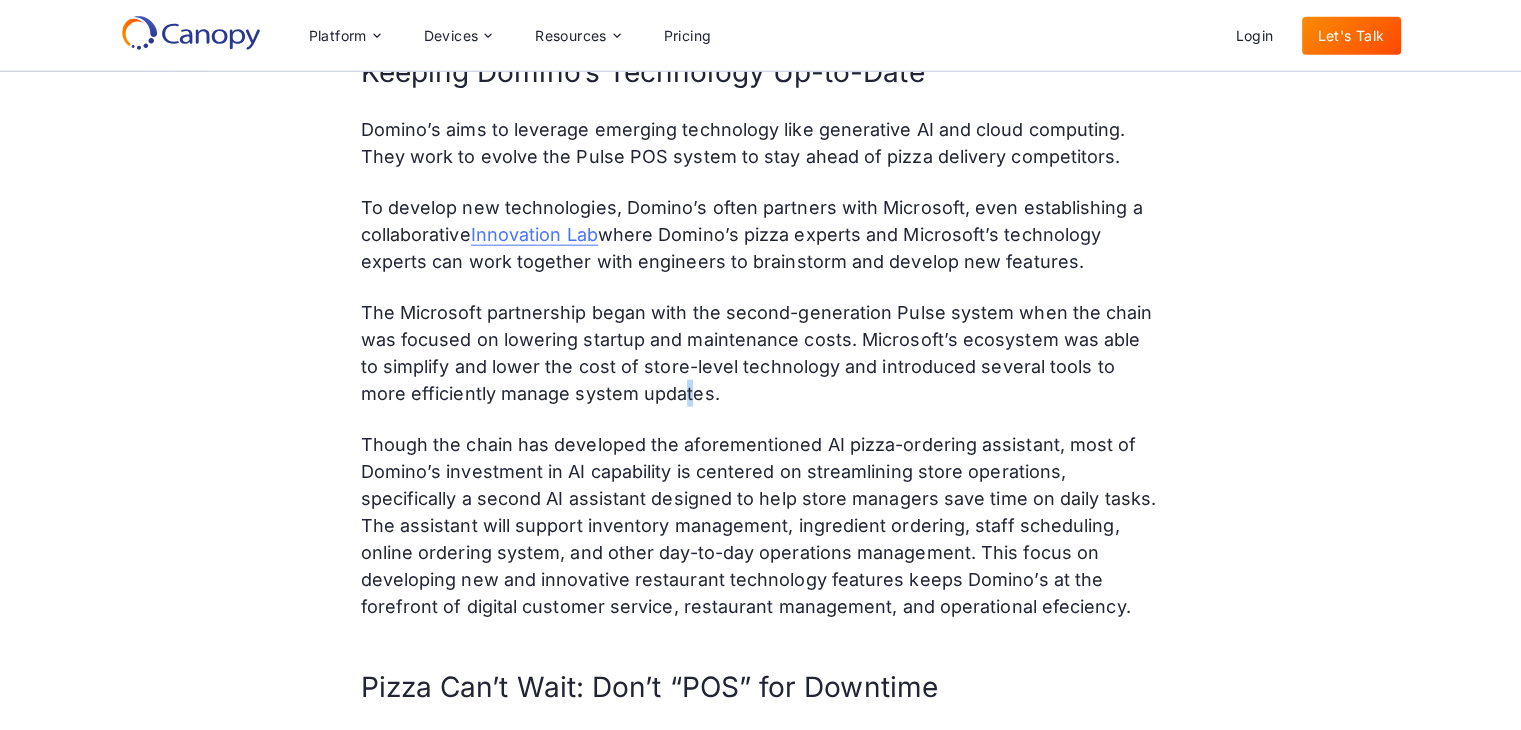 click on "The Microsoft partnership began with the second-generation Pulse system when the chain was focused on lowering startup and maintenance costs. Microsoft’s ecosystem was able to simplify and lower the cost of store-level technology and introduced several tools to more efficiently manage system updates." at bounding box center [761, 353] 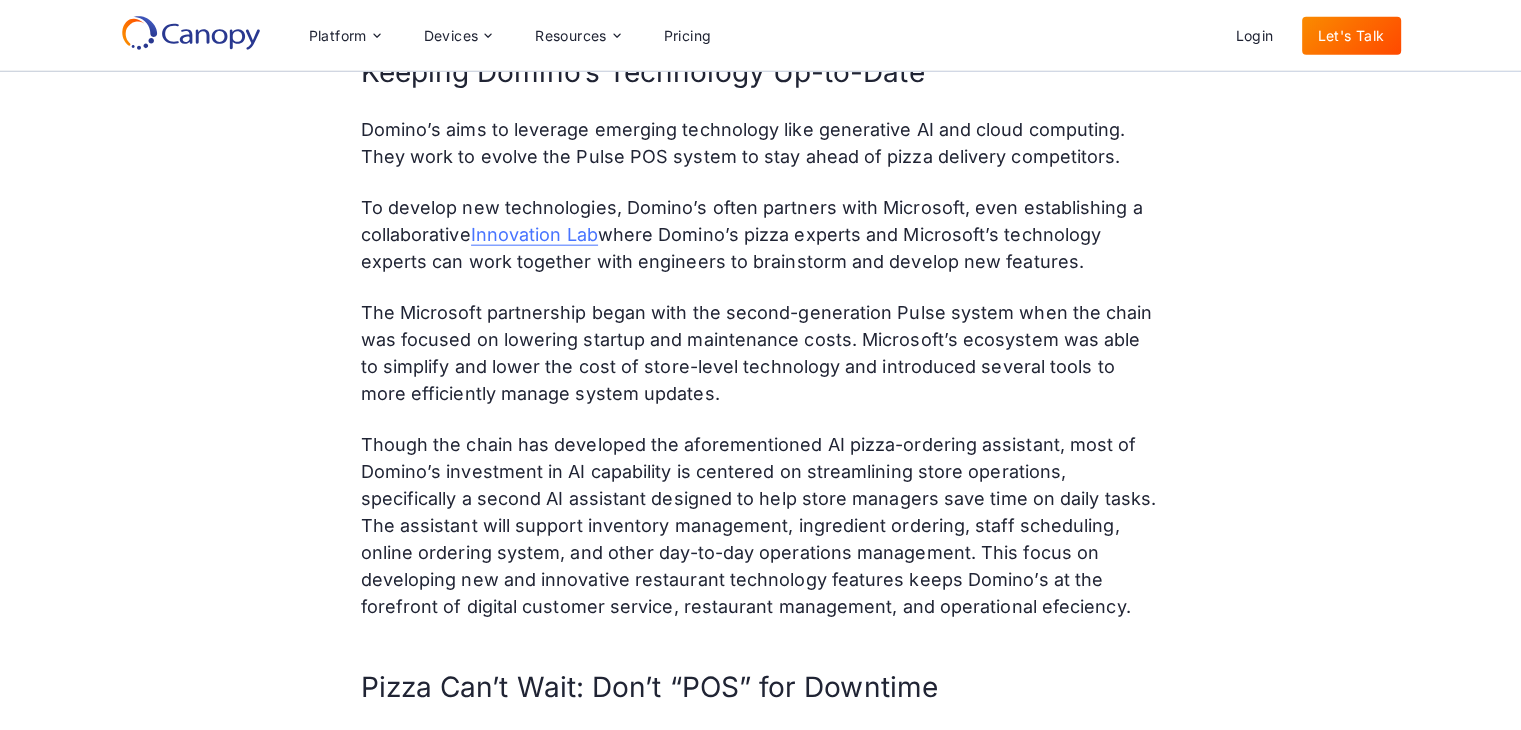 click on "The Microsoft partnership began with the second-generation Pulse system when the chain was focused on lowering startup and maintenance costs. Microsoft’s ecosystem was able to simplify and lower the cost of store-level technology and introduced several tools to more efficiently manage system updates." at bounding box center [761, 353] 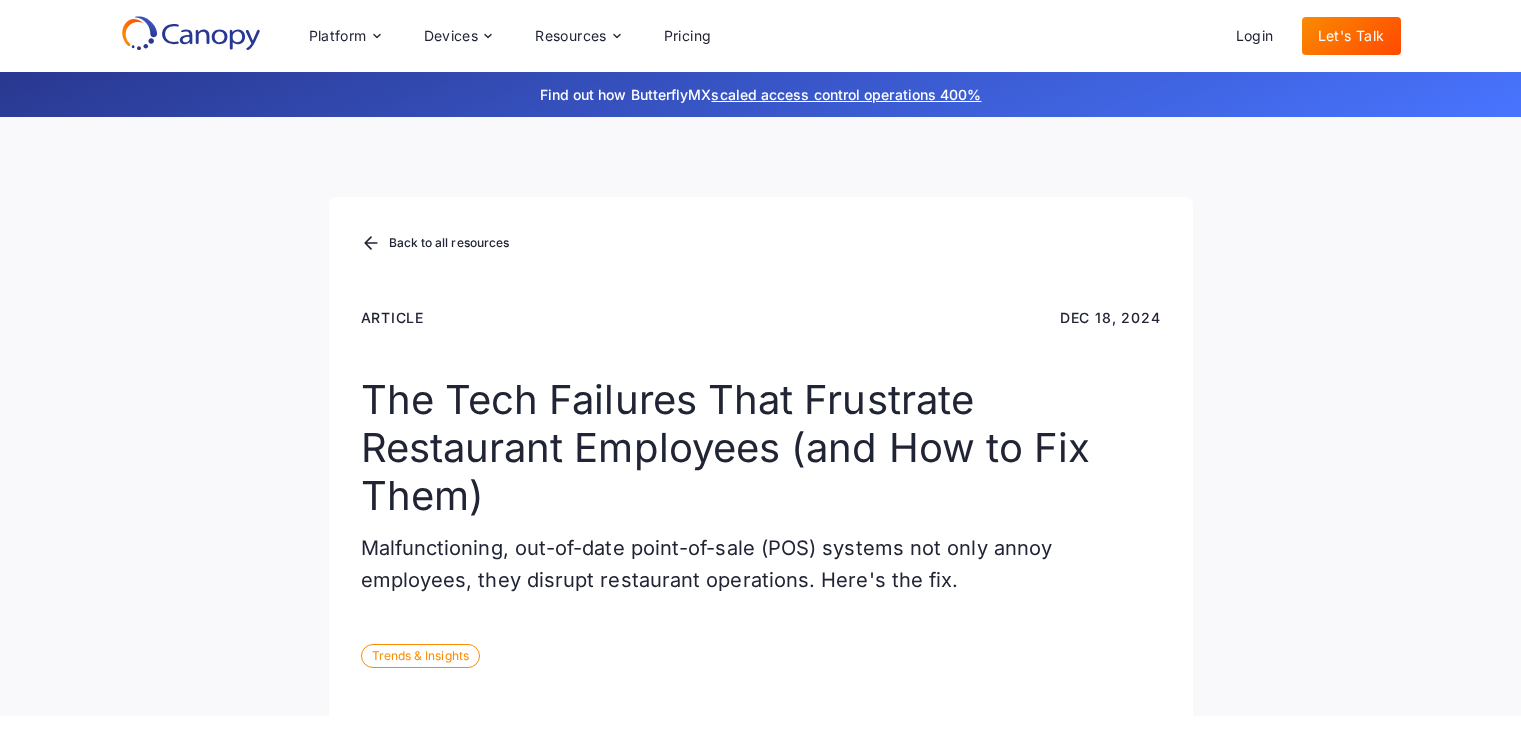 scroll, scrollTop: 0, scrollLeft: 0, axis: both 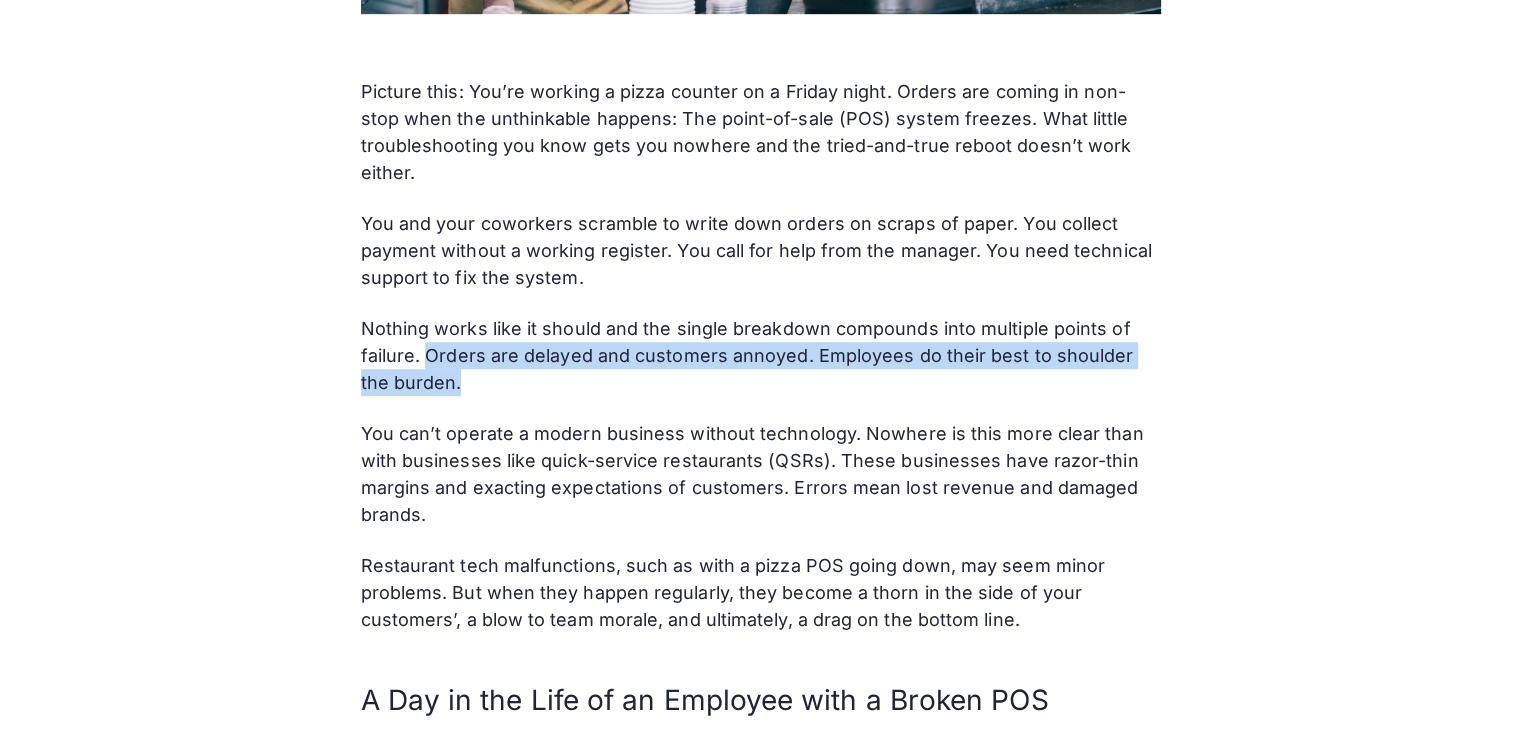 drag, startPoint x: 426, startPoint y: 353, endPoint x: 746, endPoint y: 369, distance: 320.39975 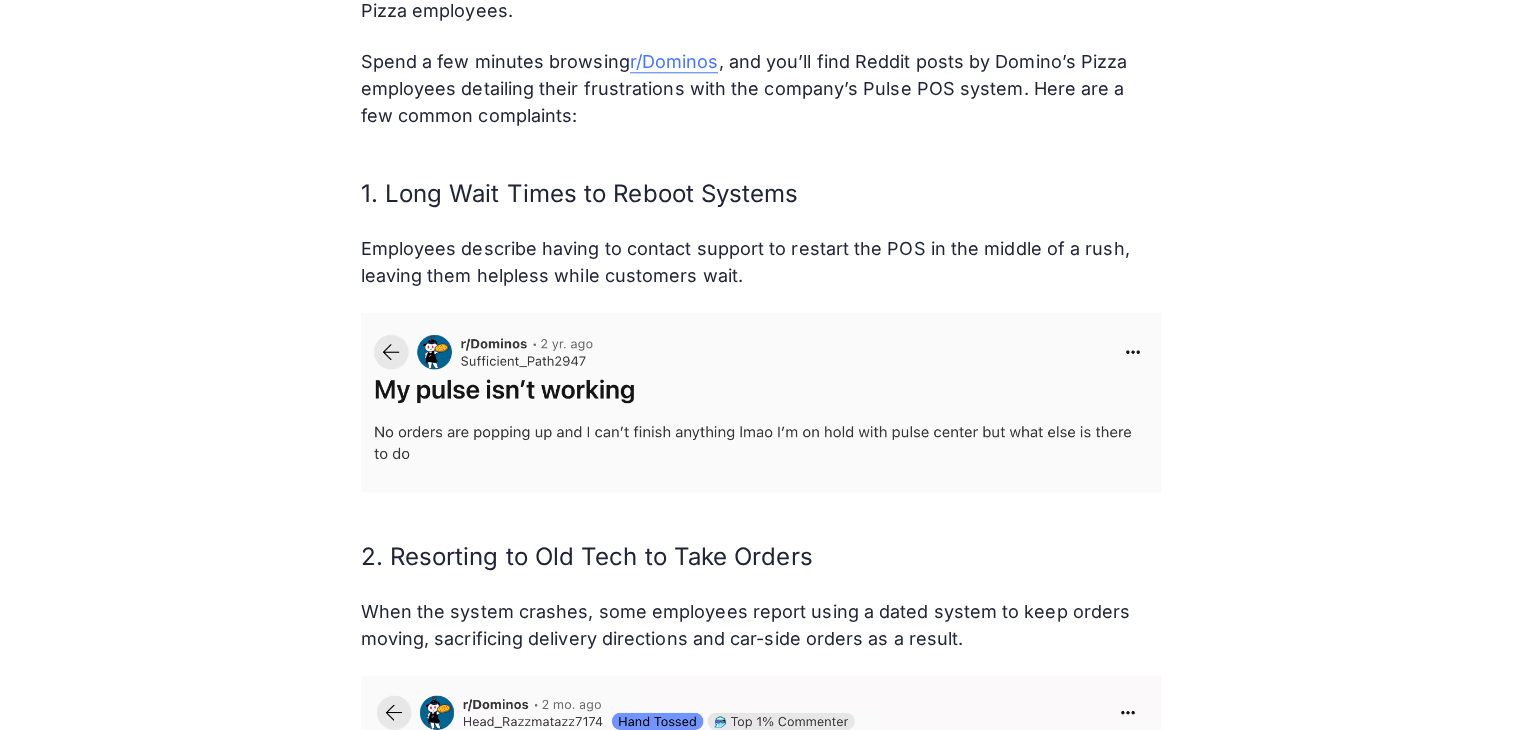 scroll, scrollTop: 2100, scrollLeft: 0, axis: vertical 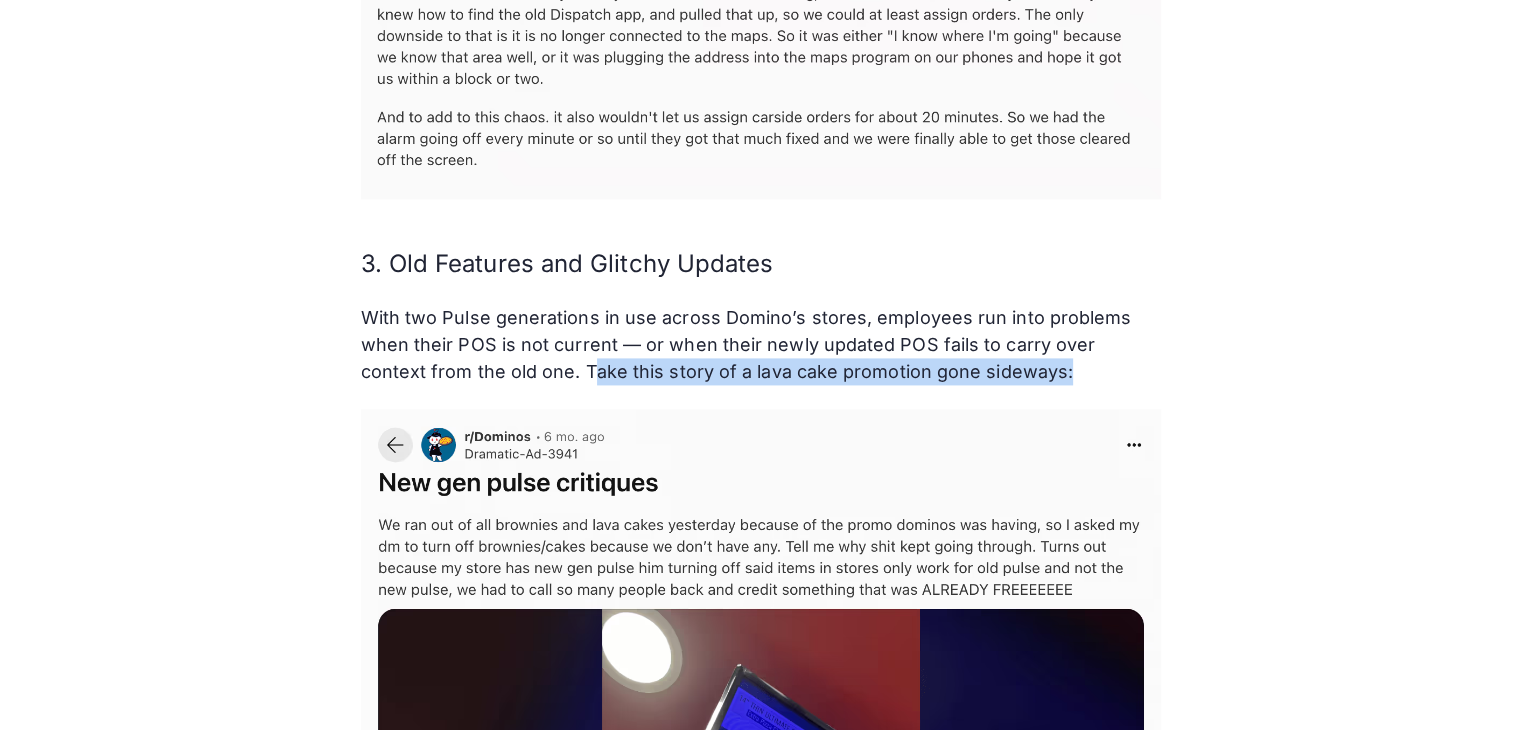 drag, startPoint x: 522, startPoint y: 374, endPoint x: 980, endPoint y: 368, distance: 458.0393 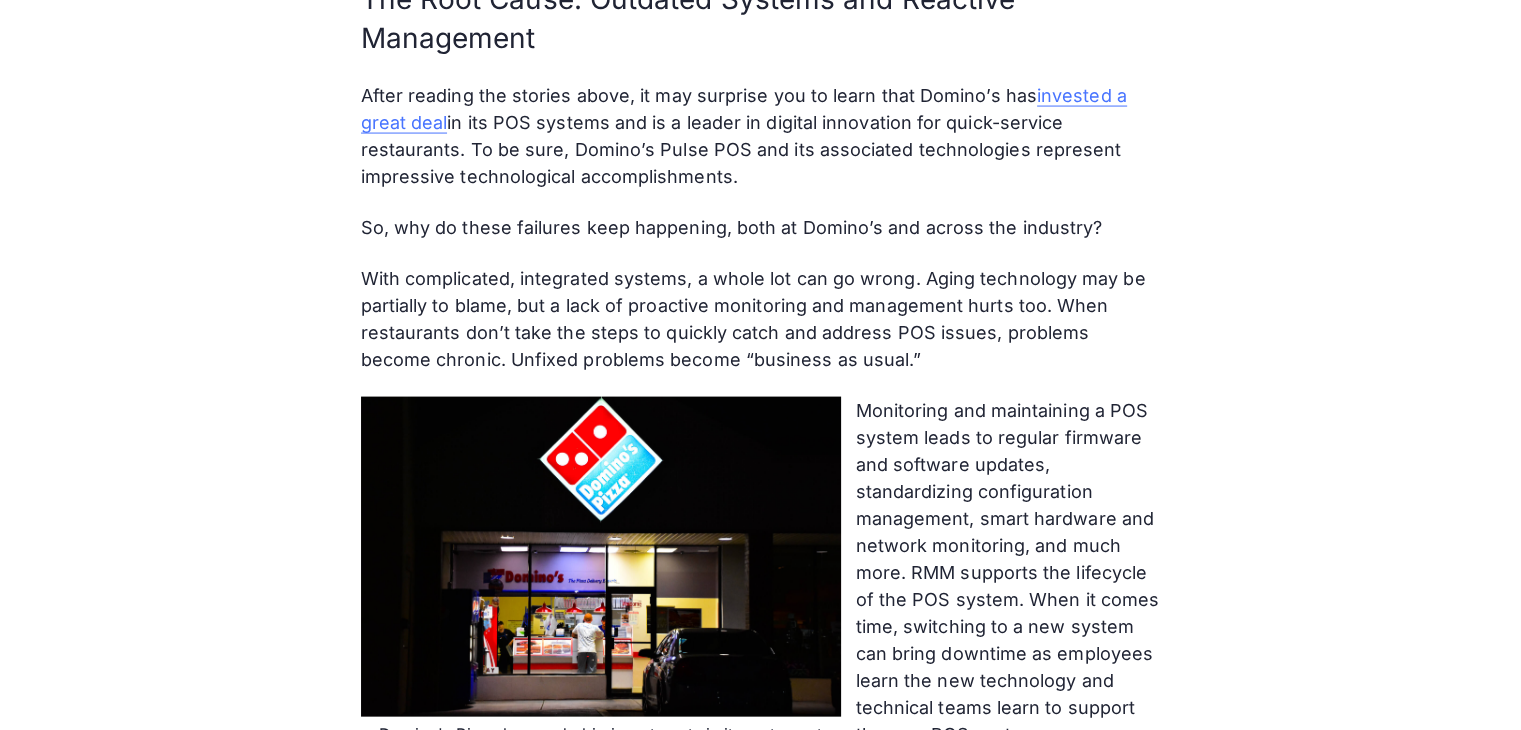 scroll, scrollTop: 4162, scrollLeft: 0, axis: vertical 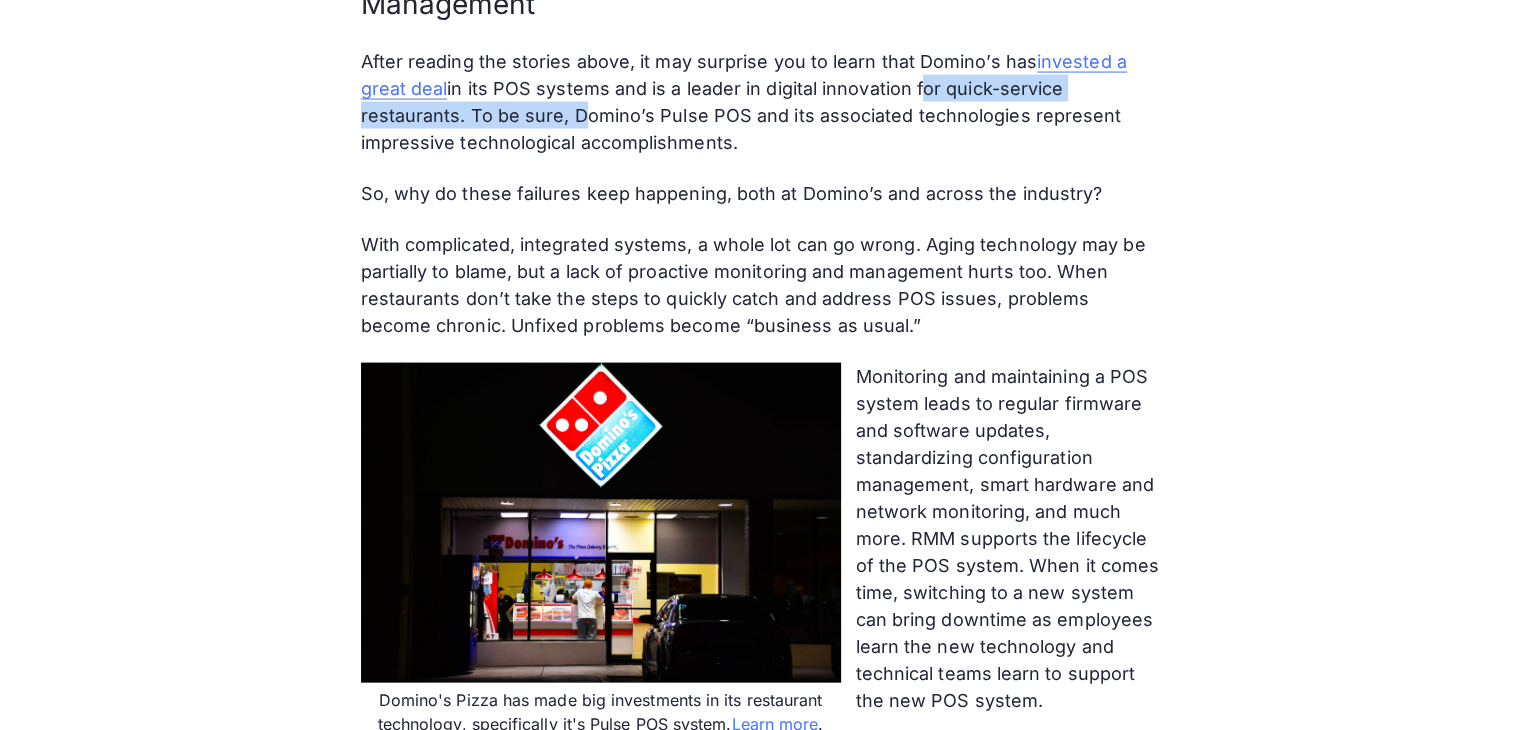 drag, startPoint x: 919, startPoint y: 89, endPoint x: 574, endPoint y: 117, distance: 346.13437 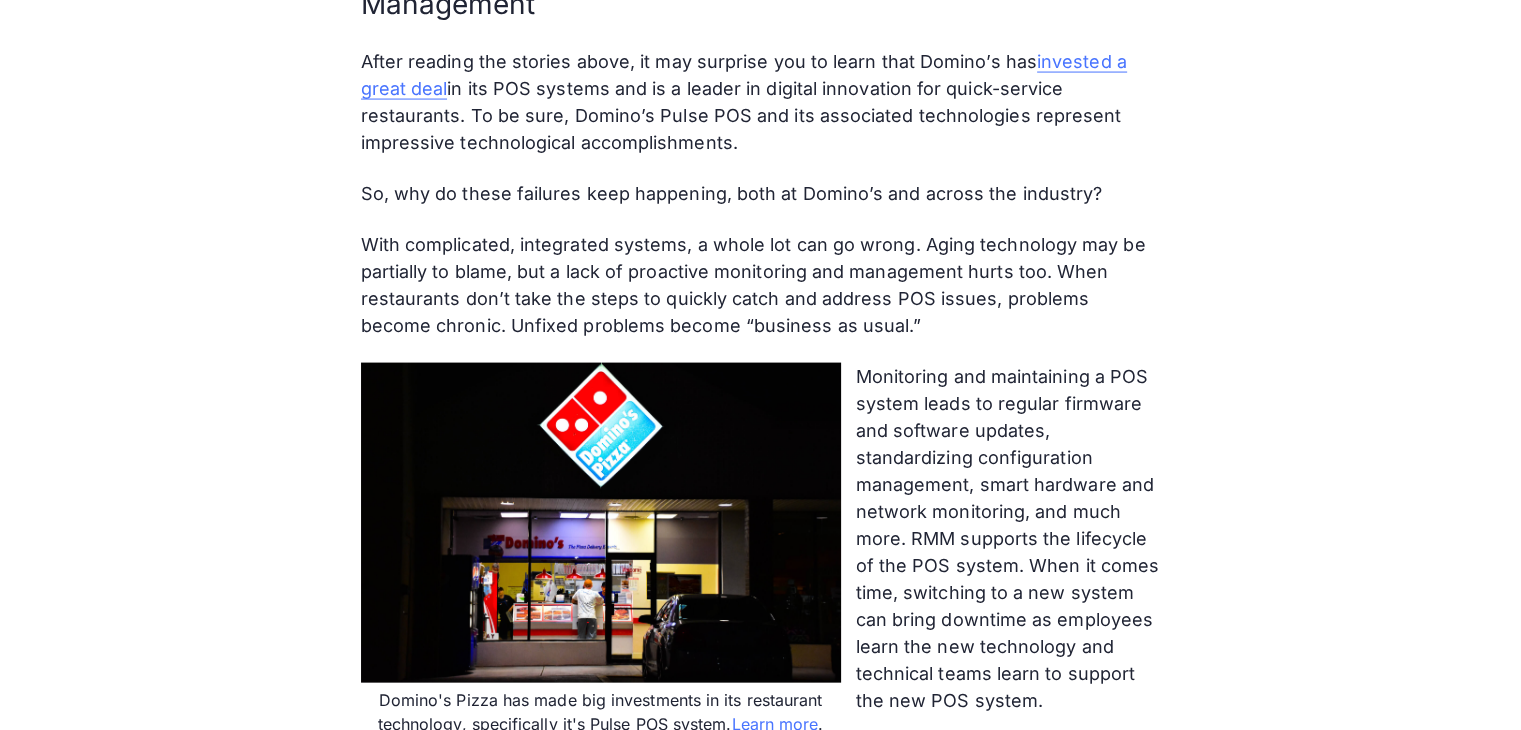 drag, startPoint x: 593, startPoint y: 121, endPoint x: 592, endPoint y: 209, distance: 88.005684 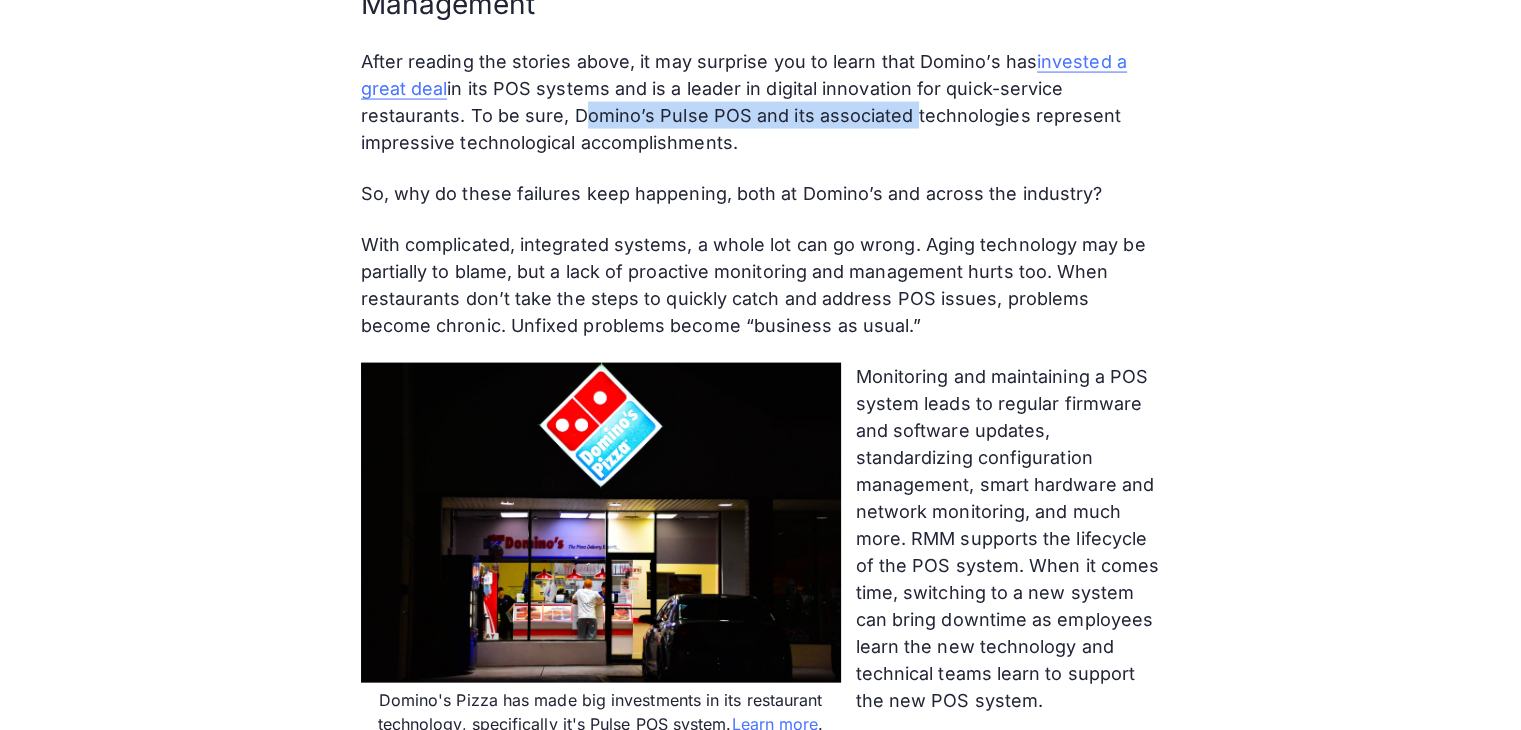 drag, startPoint x: 568, startPoint y: 113, endPoint x: 897, endPoint y: 118, distance: 329.038 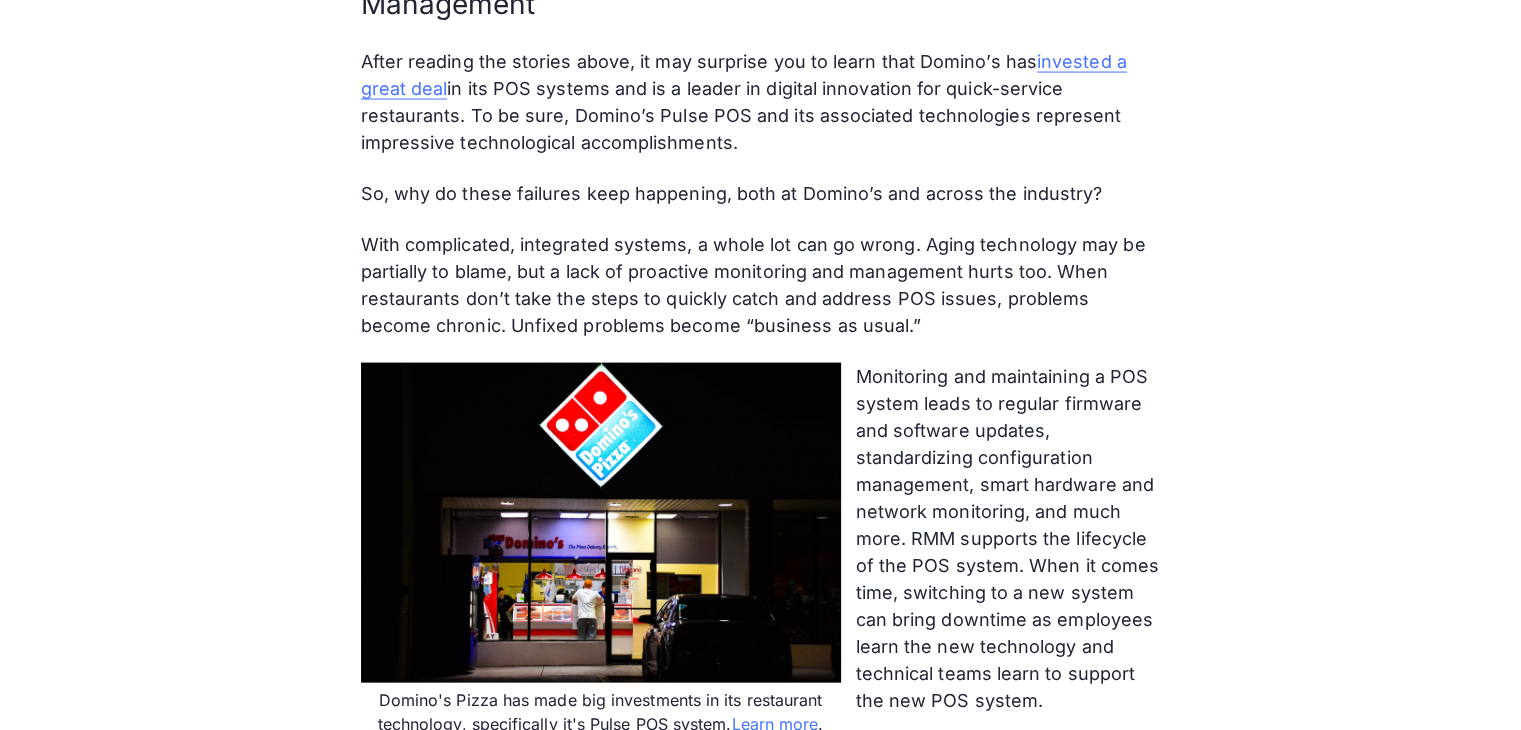 drag, startPoint x: 570, startPoint y: 115, endPoint x: 732, endPoint y: 132, distance: 162.88953 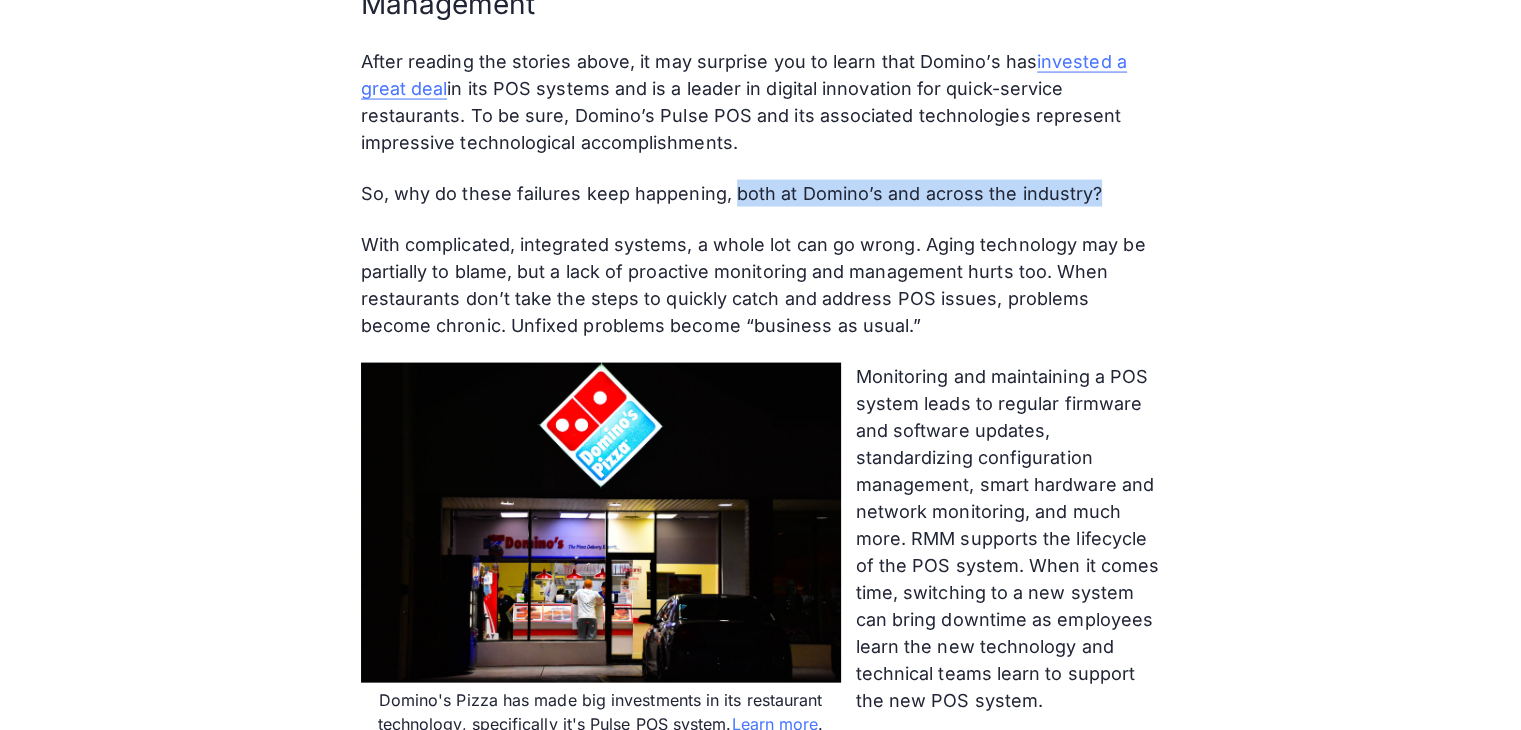 drag, startPoint x: 728, startPoint y: 191, endPoint x: 1086, endPoint y: 193, distance: 358.00558 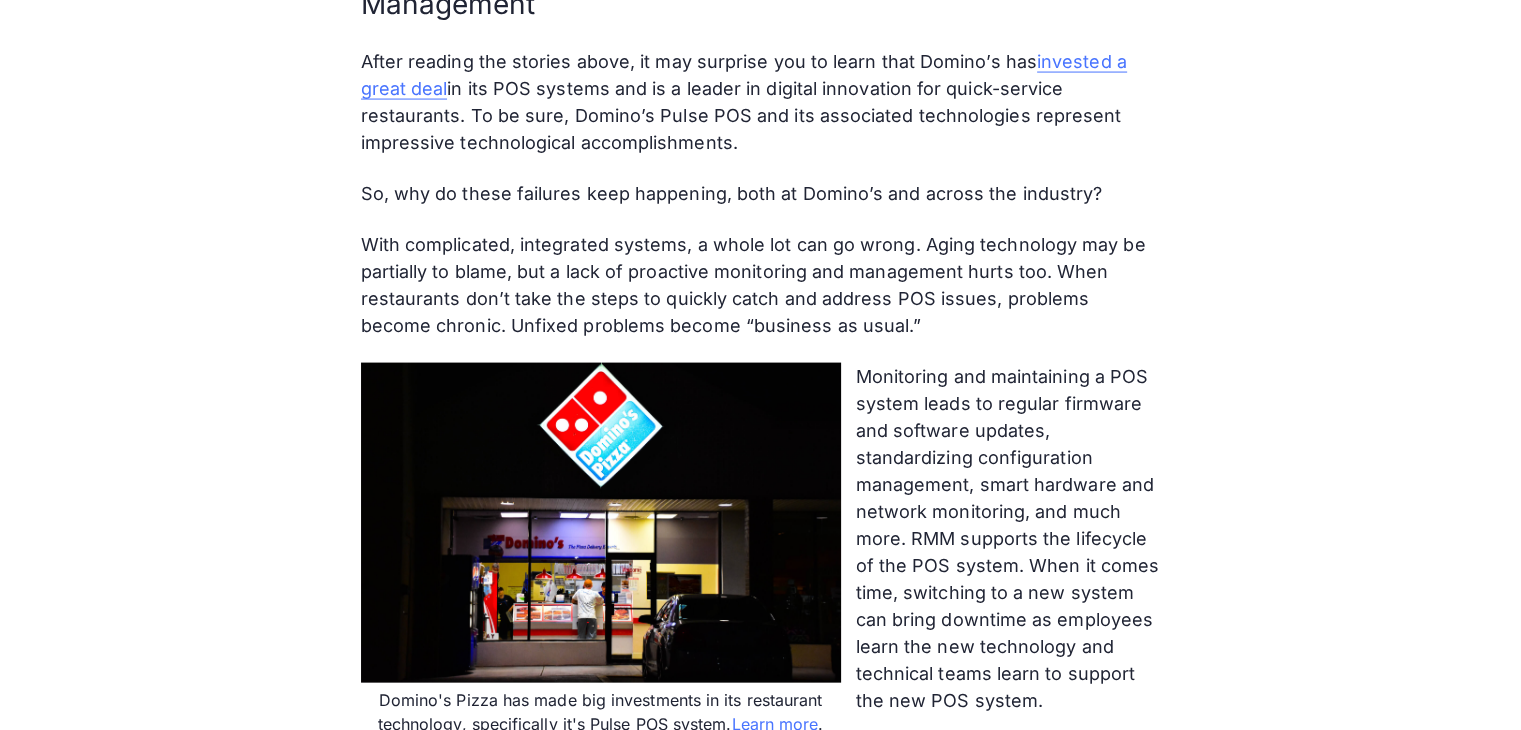 click on "With complicated, integrated systems, a whole lot can go wrong. Aging technology may be partially to blame, but a lack of proactive monitoring and management hurts too. When restaurants don’t take the steps to quickly catch and address POS issues, problems become chronic. Unfixed problems become “business as usual.”" at bounding box center (761, 285) 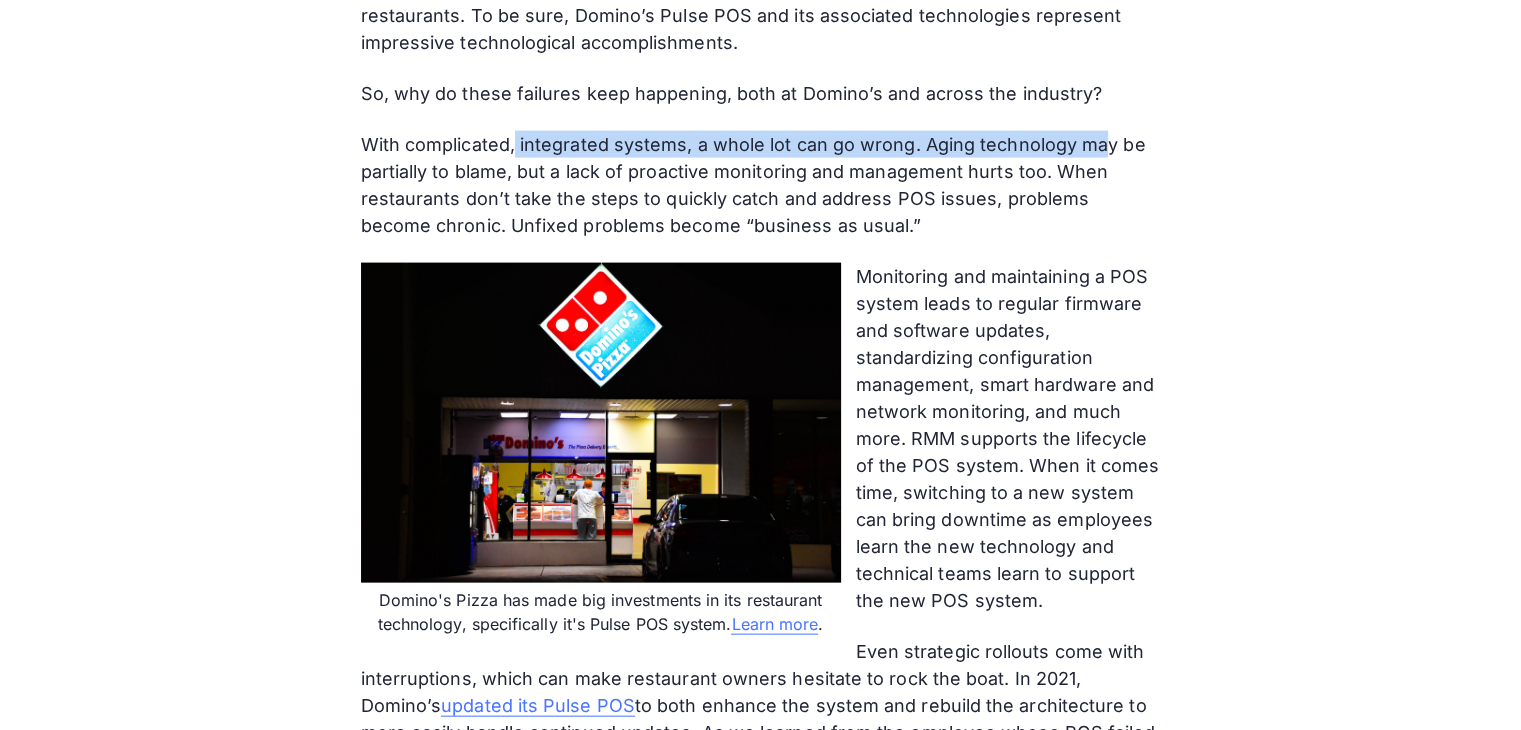 drag, startPoint x: 515, startPoint y: 141, endPoint x: 1102, endPoint y: 145, distance: 587.0136 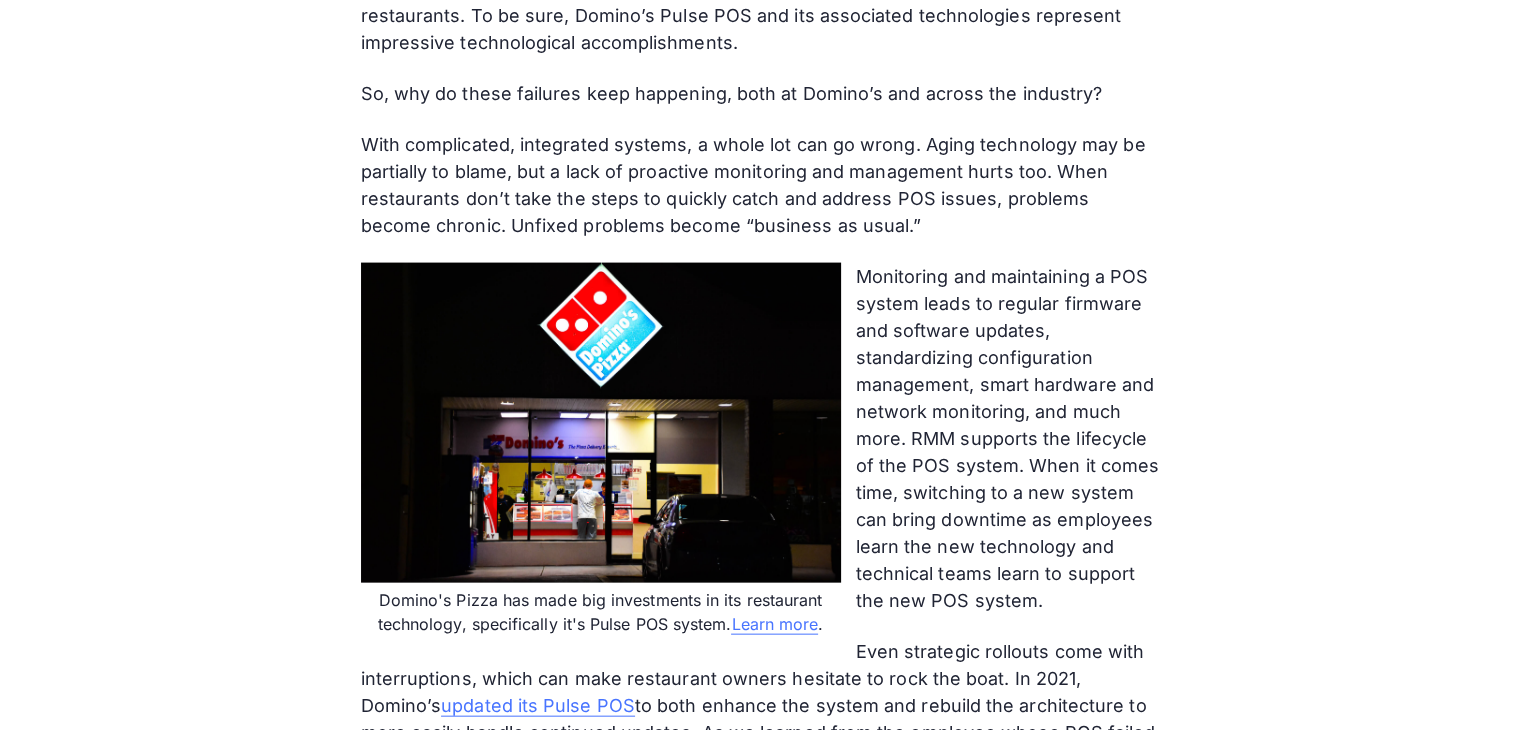 click on "With complicated, integrated systems, a whole lot can go wrong. Aging technology may be partially to blame, but a lack of proactive monitoring and management hurts too. When restaurants don’t take the steps to quickly catch and address POS issues, problems become chronic. Unfixed problems become “business as usual.”" at bounding box center (761, 185) 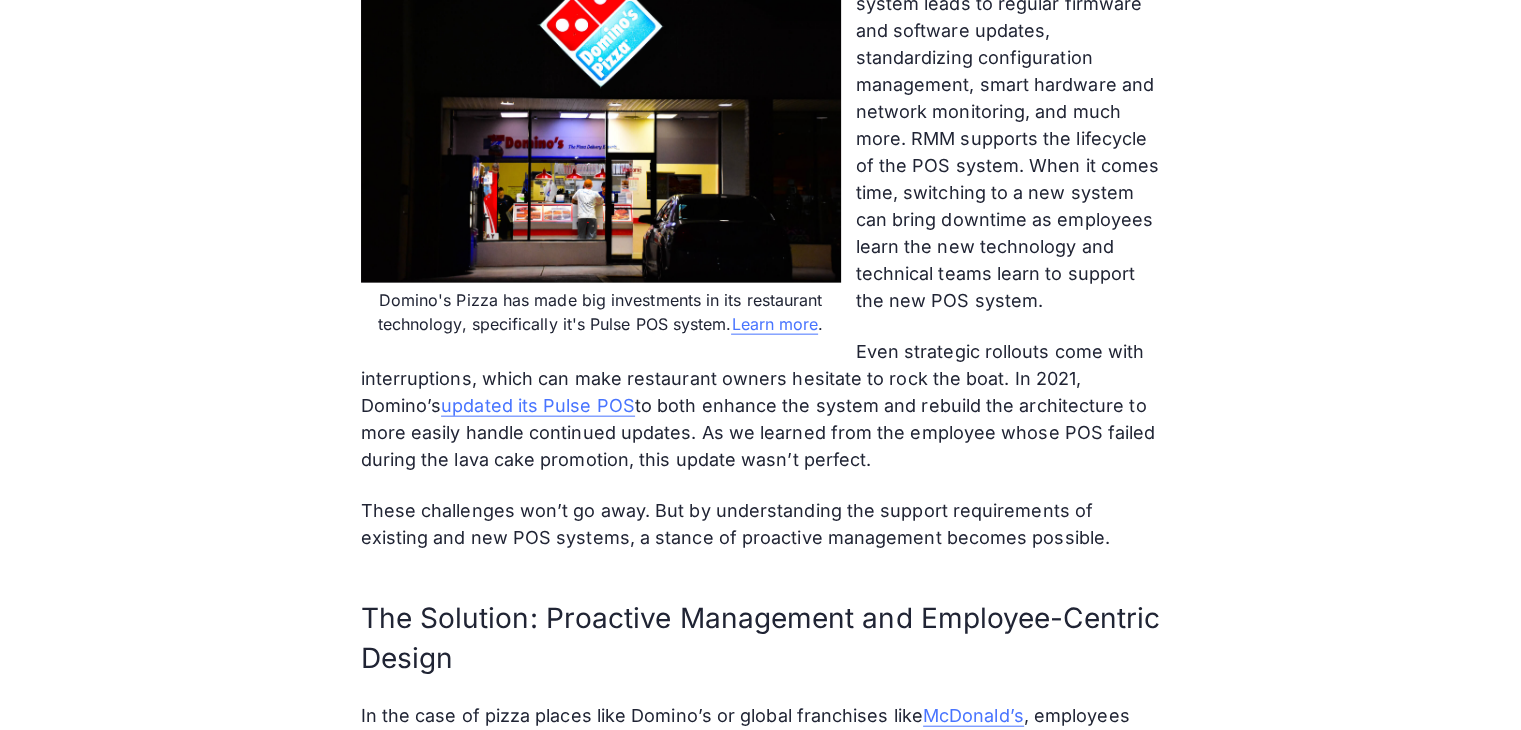 scroll, scrollTop: 4662, scrollLeft: 0, axis: vertical 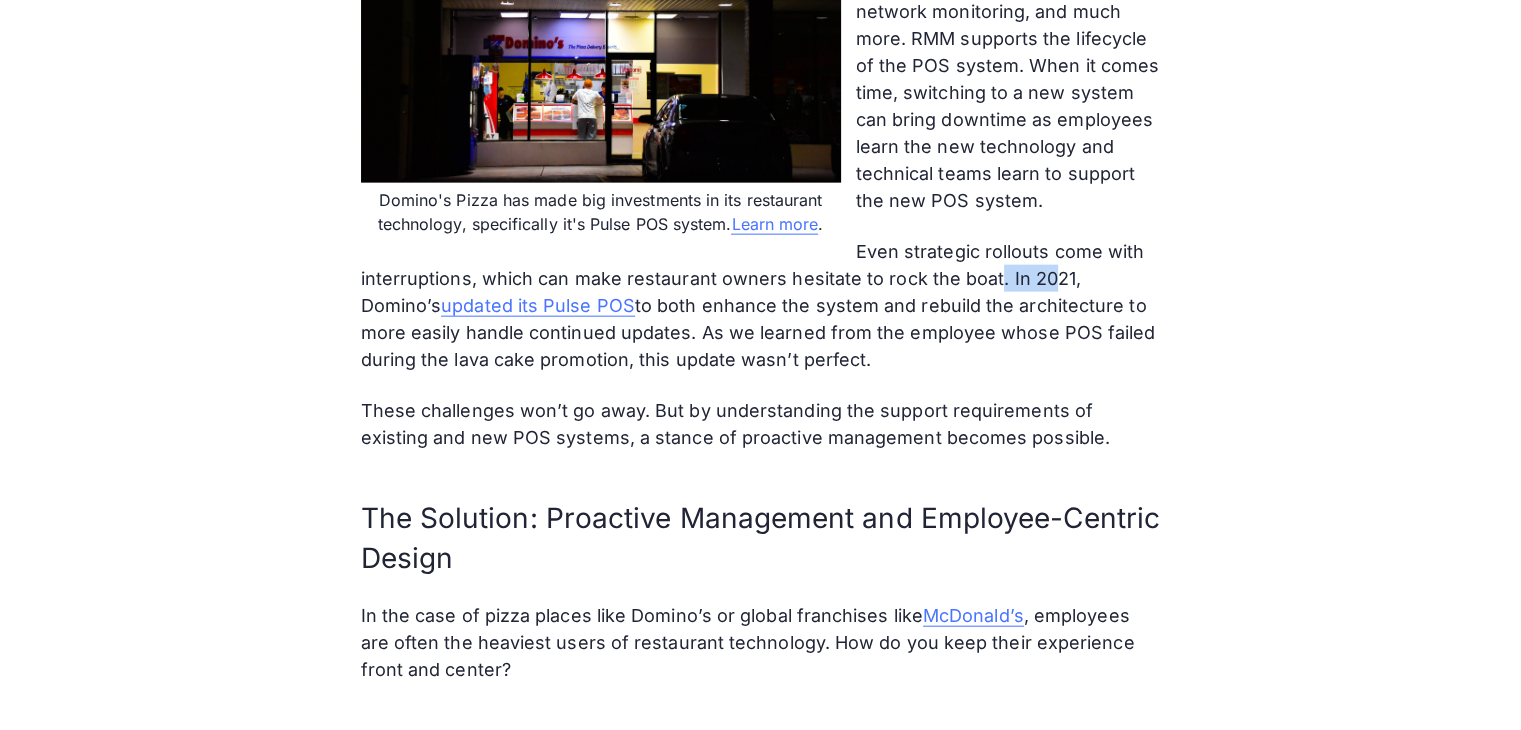drag, startPoint x: 1007, startPoint y: 274, endPoint x: 1020, endPoint y: 287, distance: 18.384777 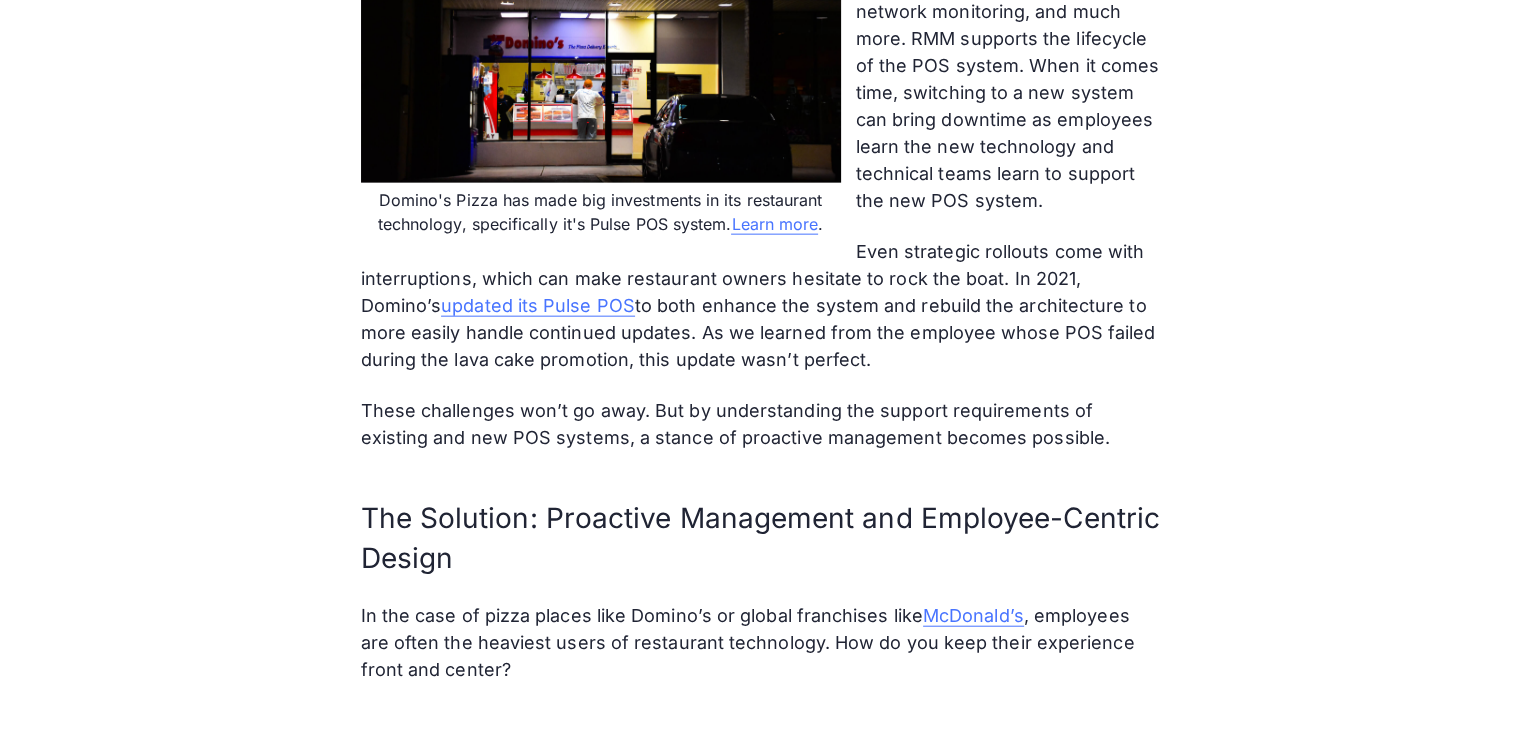 click on "Even strategic rollouts come with interruptions, which can make restaurant owners hesitate to rock the boat. In 2021, Domino’s  updated its Pulse POS  to both enhance the system and rebuild the architecture to more easily handle continued updates. As we learned from the employee whose POS failed during the lava cake promotion, this update wasn’t perfect." at bounding box center [761, 305] 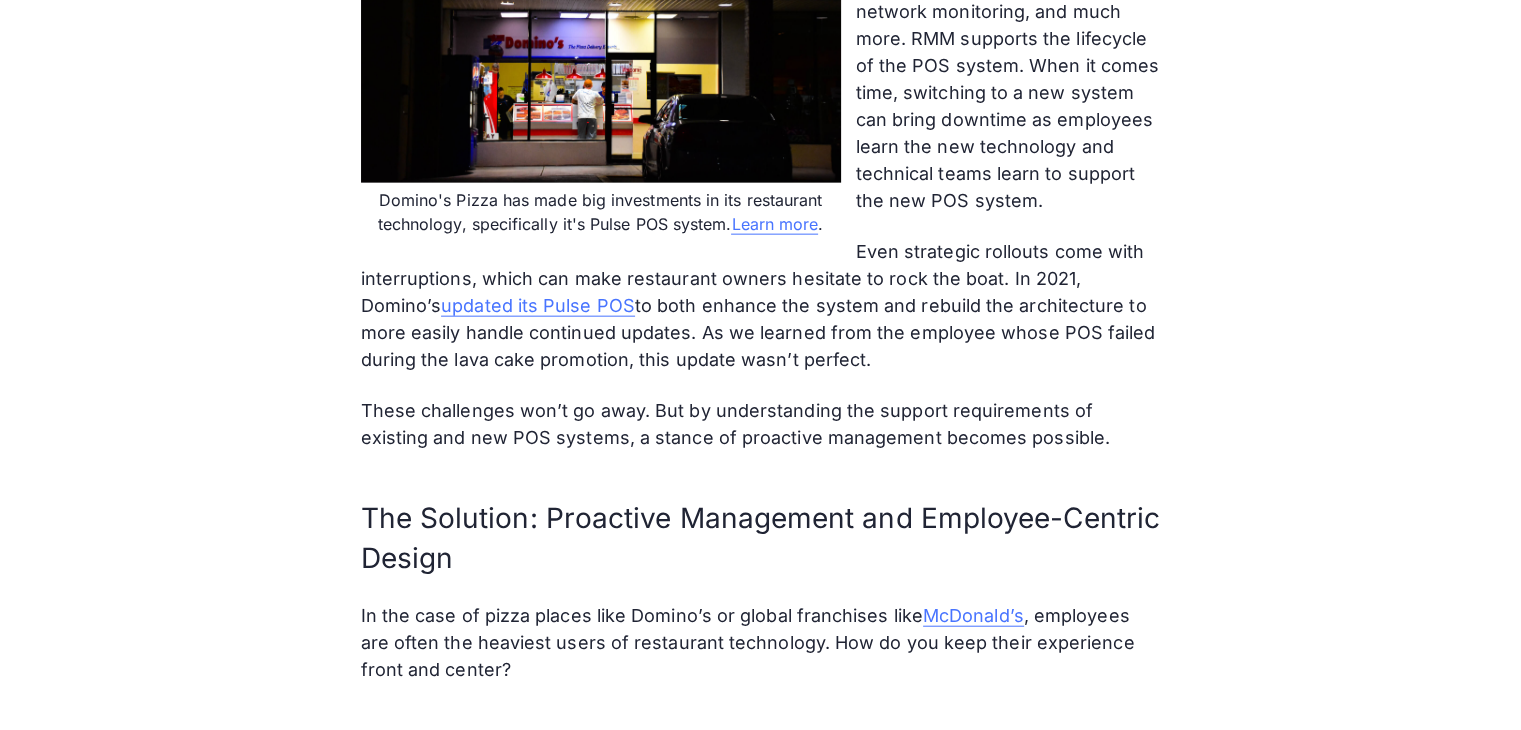 drag, startPoint x: 577, startPoint y: 353, endPoint x: 821, endPoint y: 354, distance: 244.00204 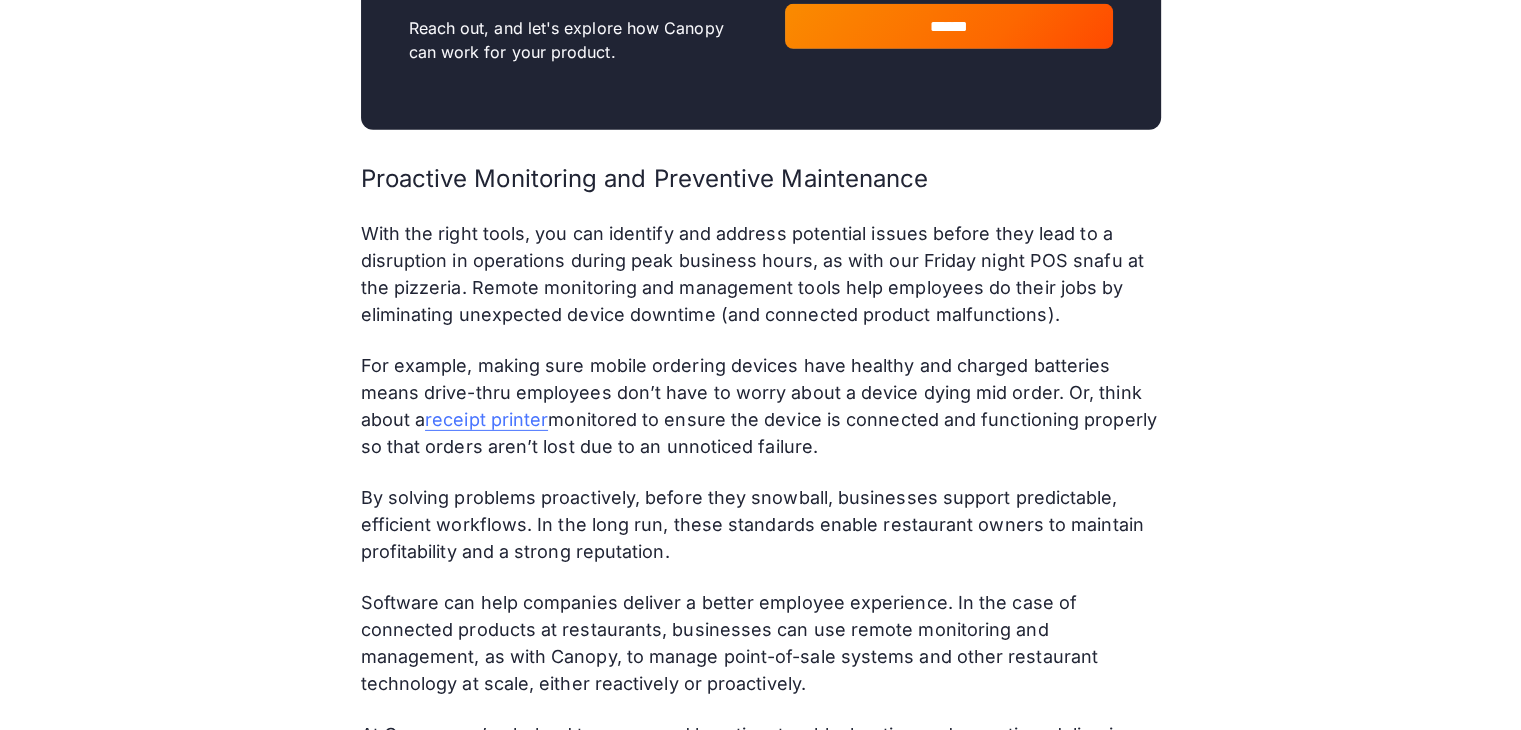 scroll, scrollTop: 6362, scrollLeft: 0, axis: vertical 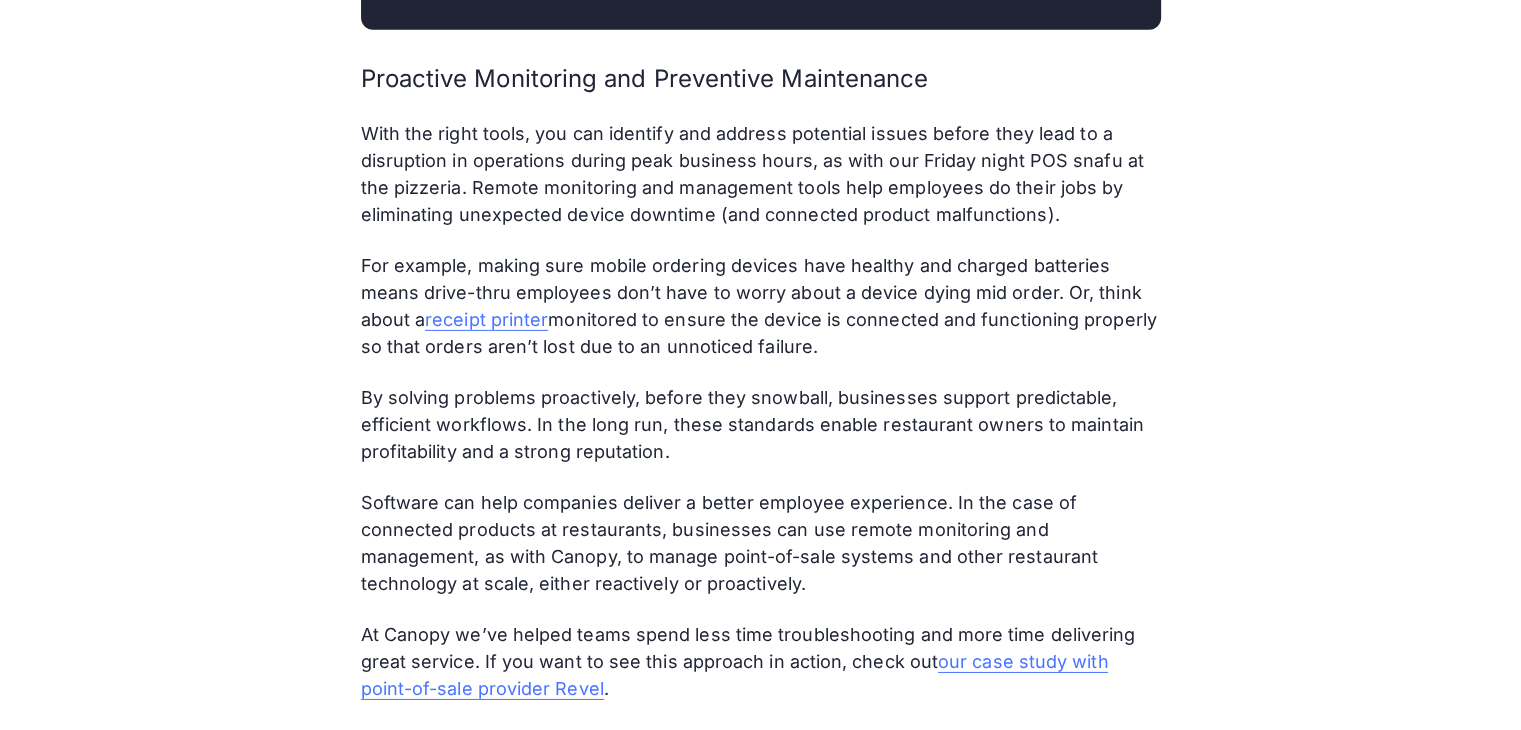 drag, startPoint x: 841, startPoint y: 262, endPoint x: 1040, endPoint y: 438, distance: 265.66333 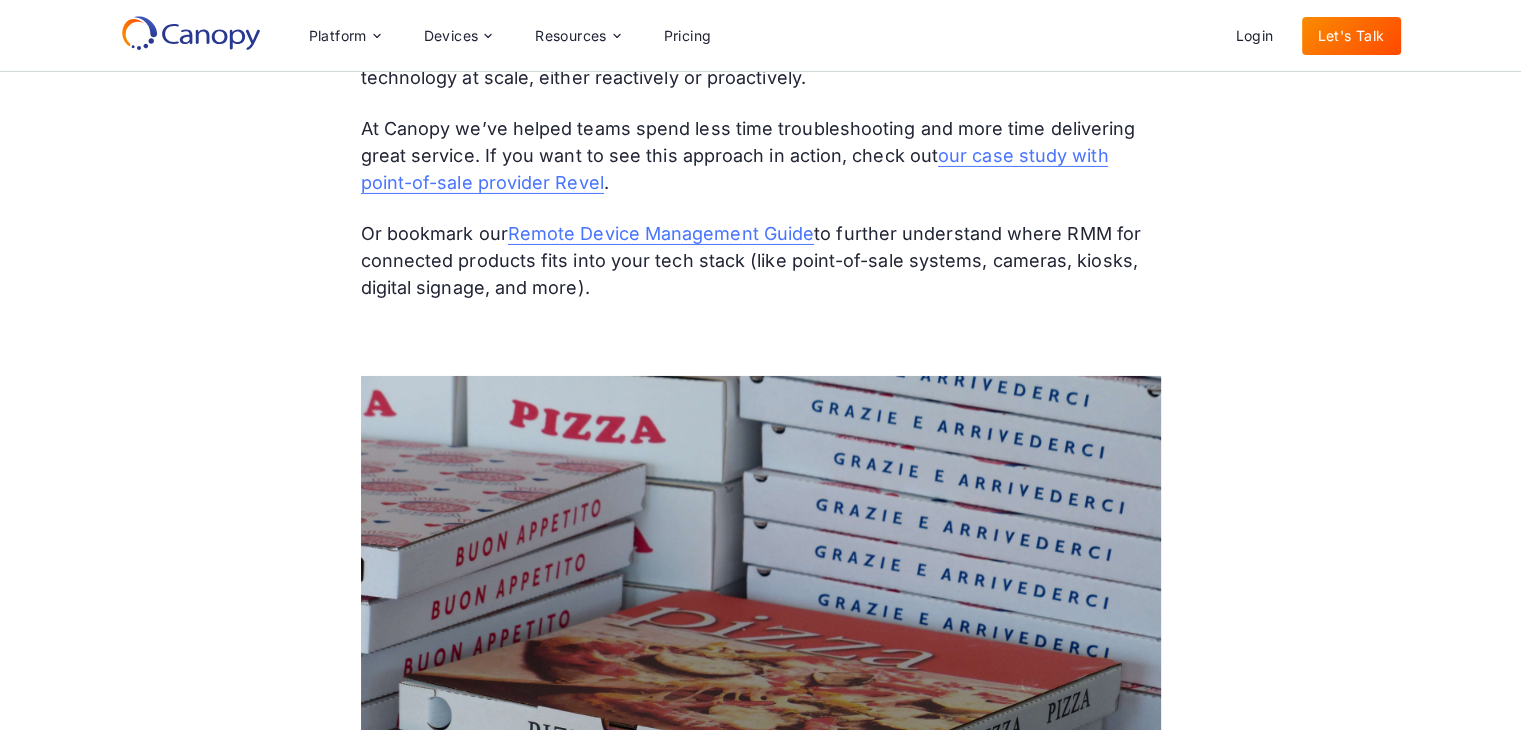 scroll, scrollTop: 6462, scrollLeft: 0, axis: vertical 